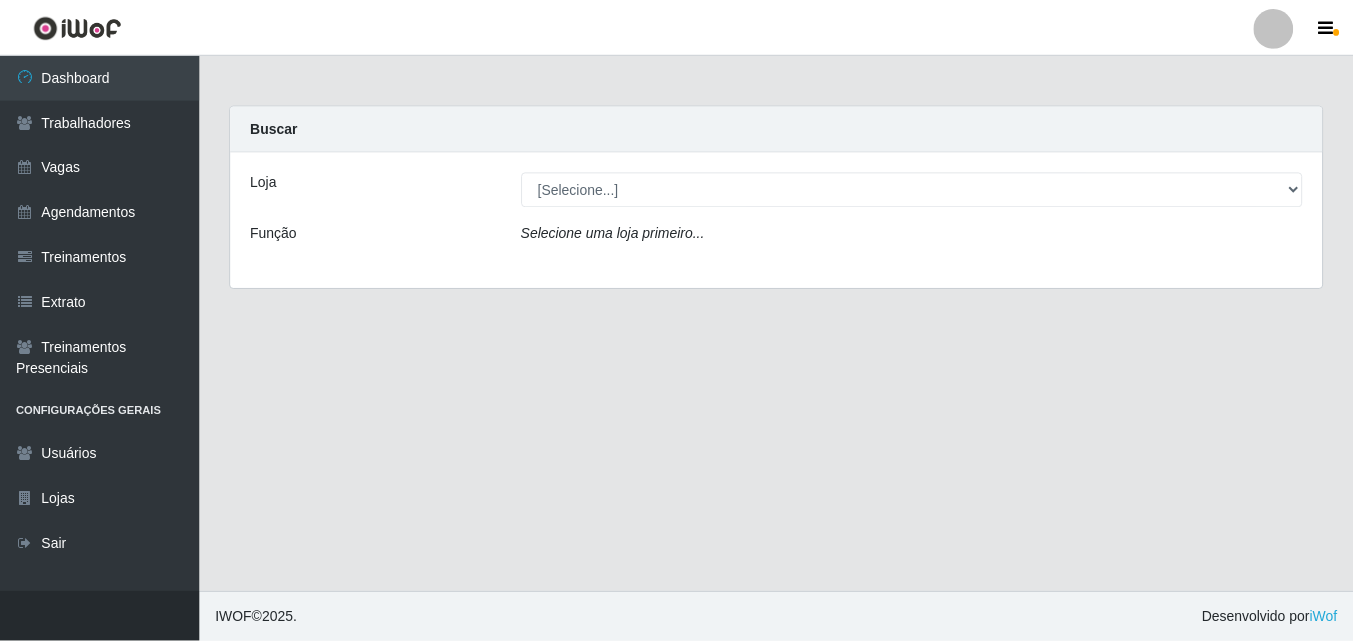 scroll, scrollTop: 0, scrollLeft: 0, axis: both 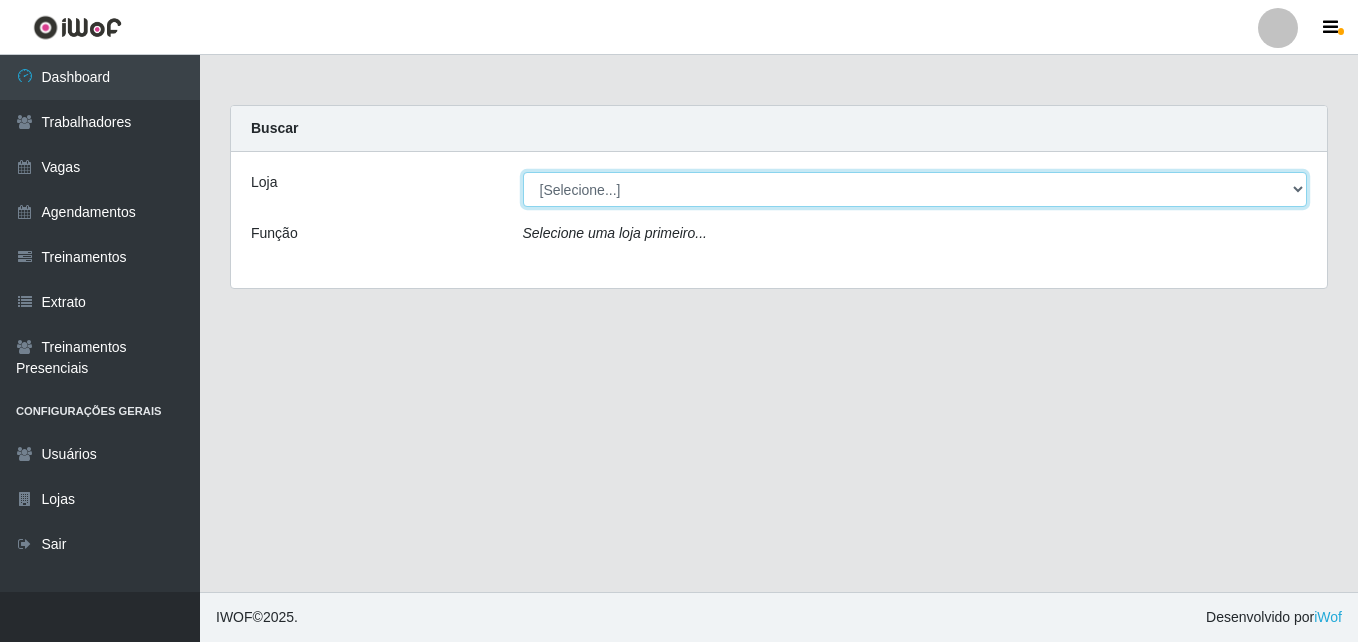 click on "[Selecione...] Bemais Supermercados - [CITY]" at bounding box center [915, 189] 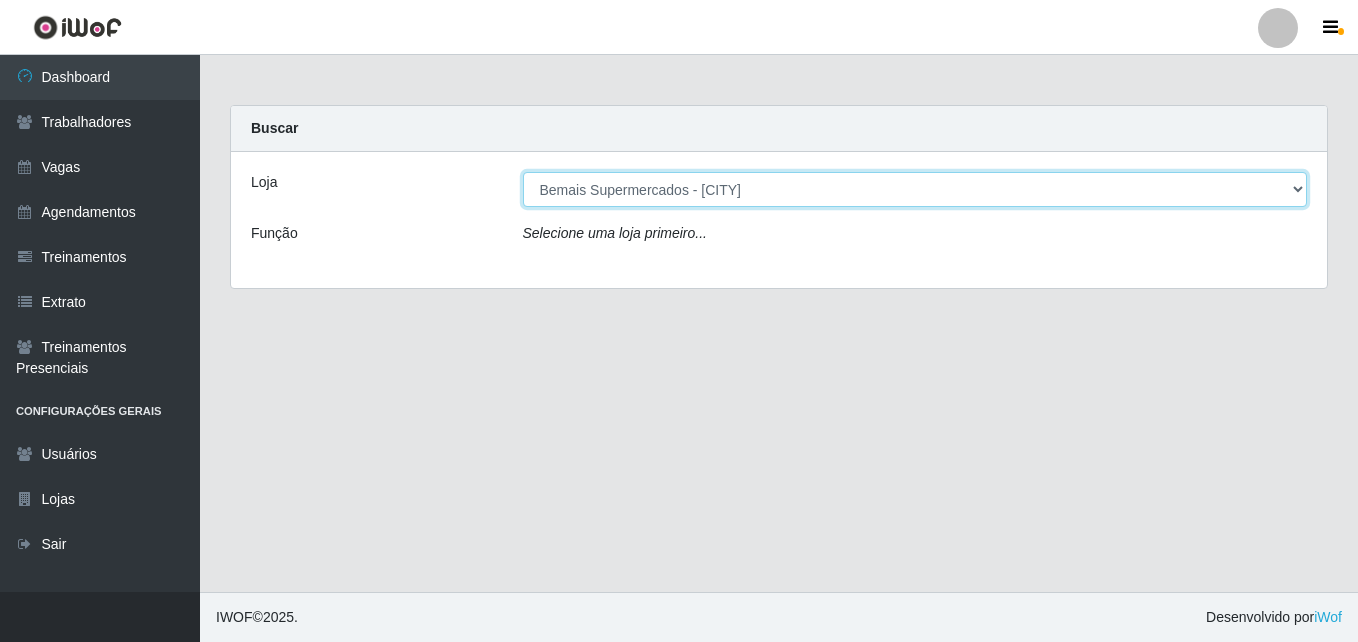 click on "[Selecione...] Bemais Supermercados - [CITY]" at bounding box center [915, 189] 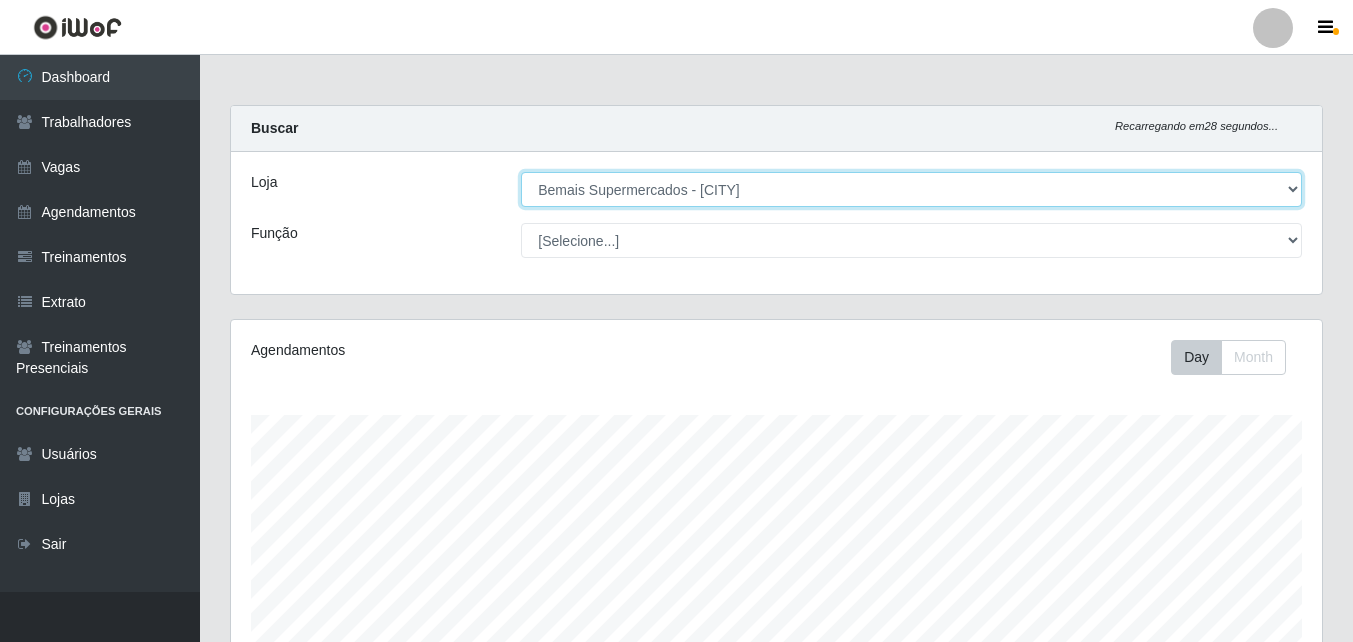 scroll, scrollTop: 999585, scrollLeft: 998909, axis: both 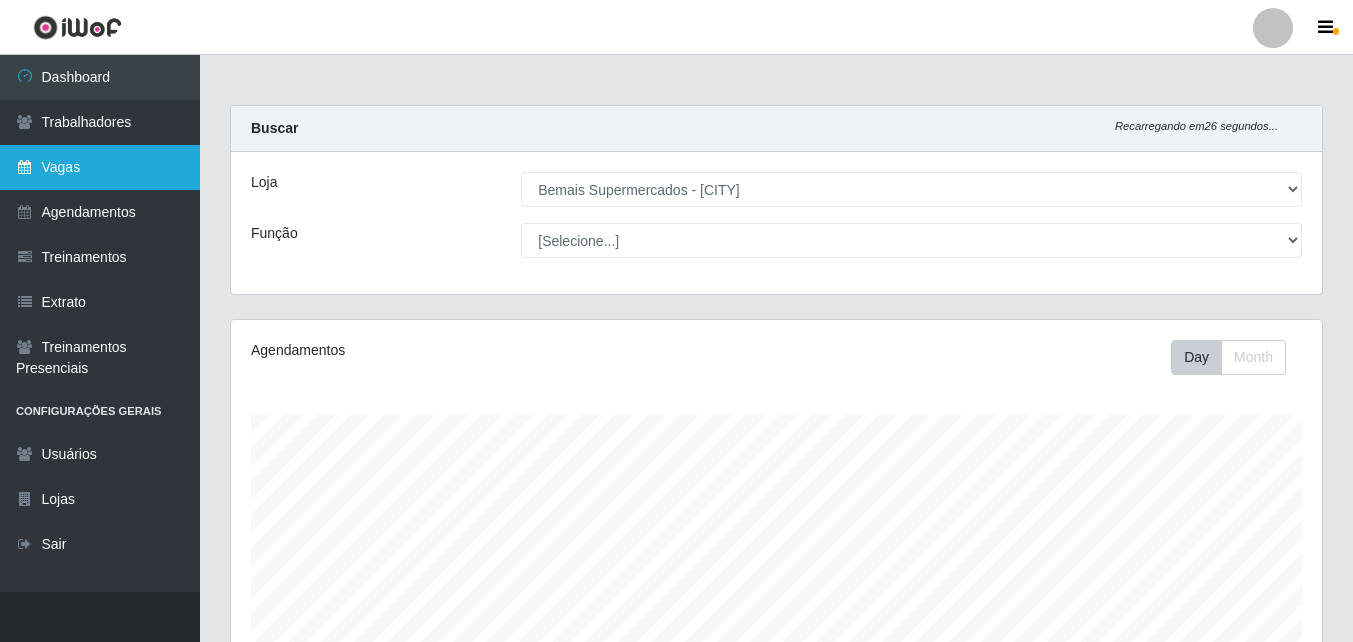 click on "Vagas" at bounding box center (100, 167) 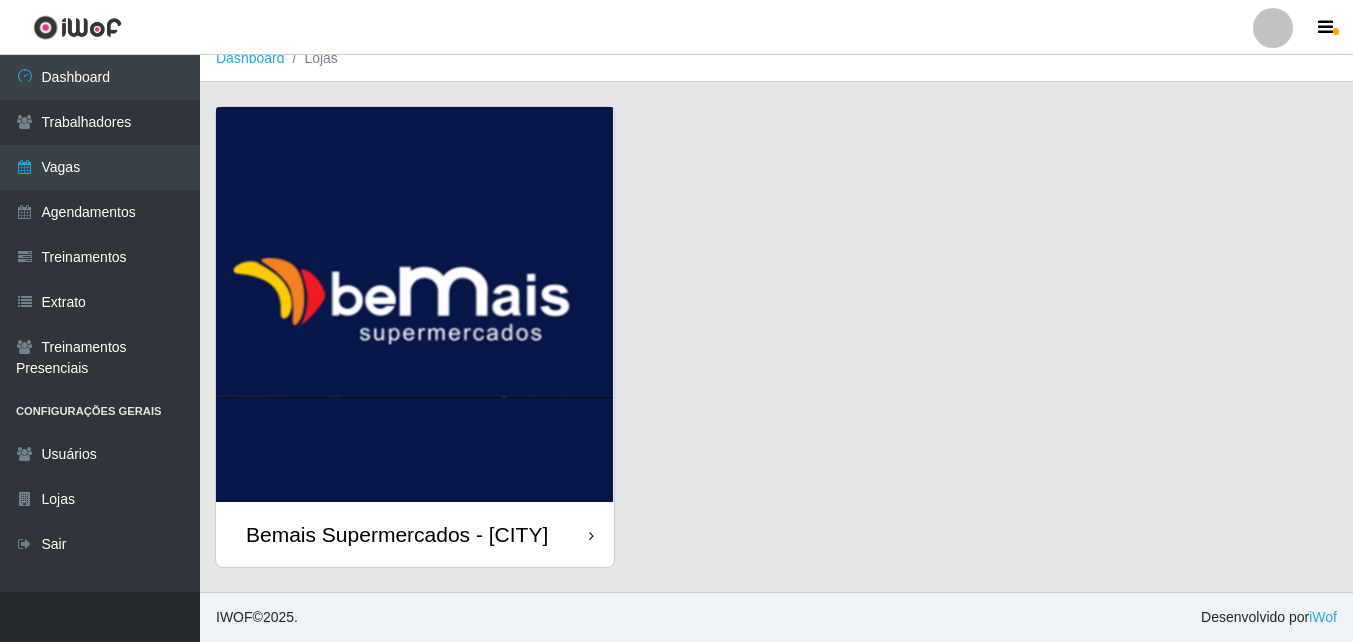 scroll, scrollTop: 44, scrollLeft: 0, axis: vertical 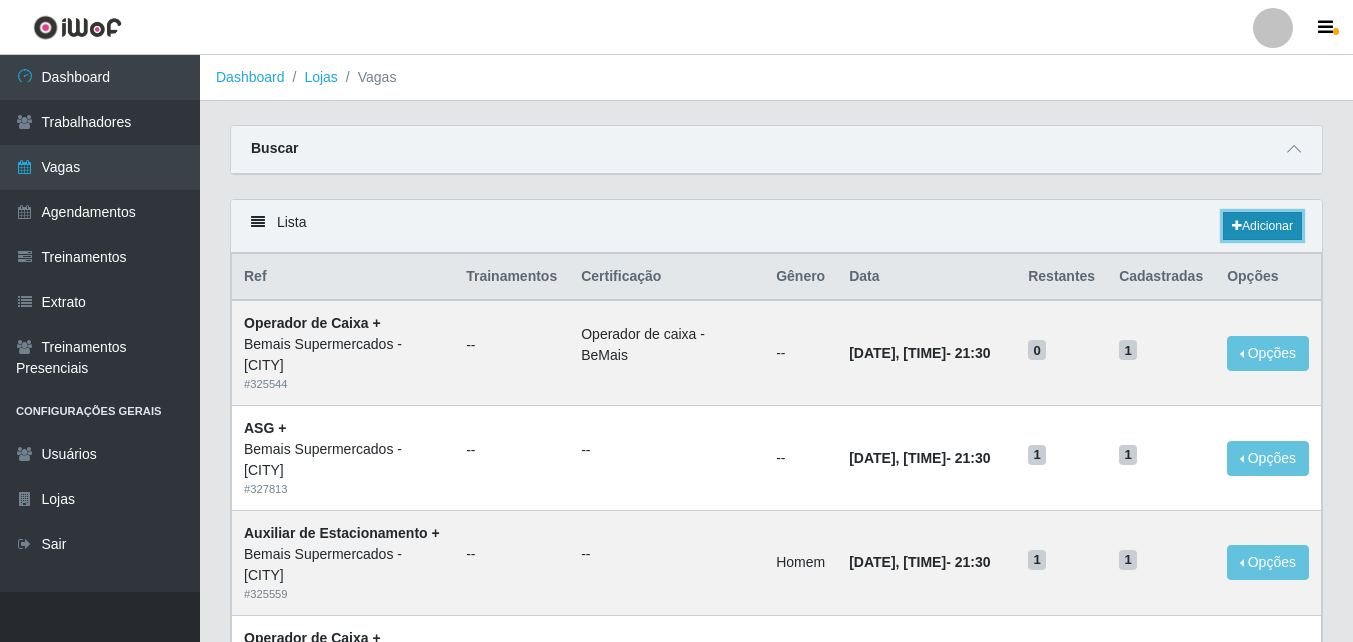 click on "Adicionar" at bounding box center (1262, 226) 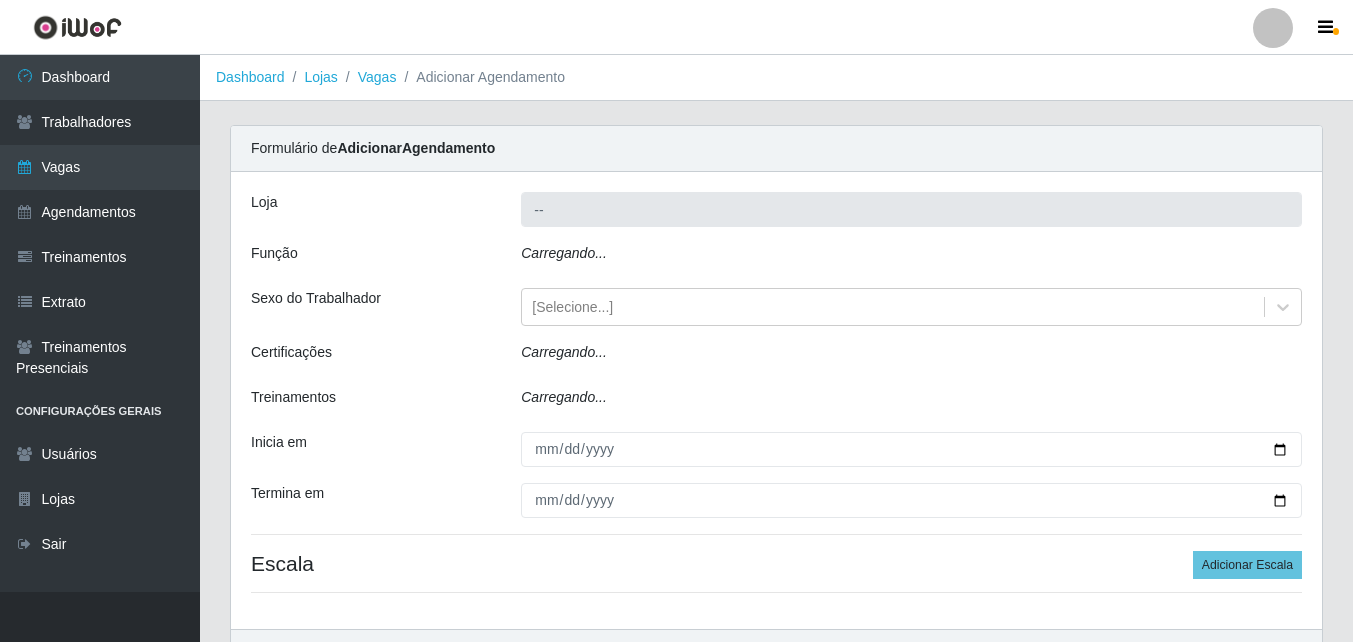type on "Bemais Supermercados - [CITY]" 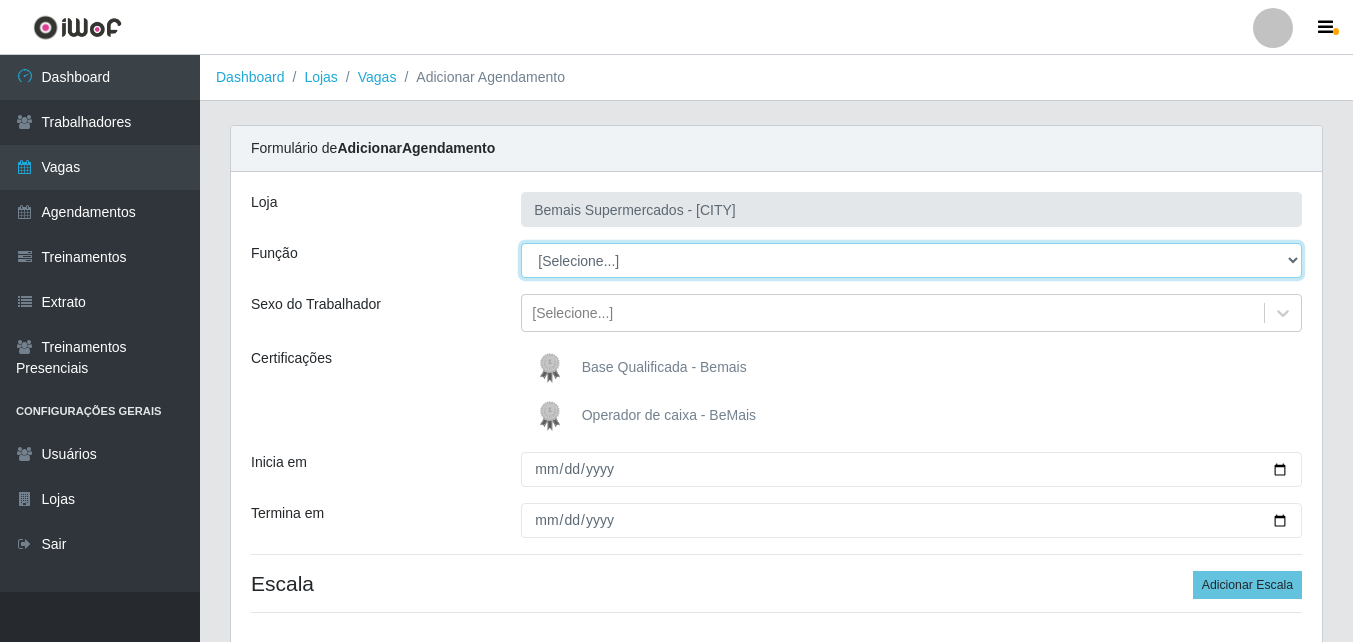 click on "[Selecione...] ASG ASG + ASG ++ Auxiliar de Estacionamento Auxiliar de Estacionamento + Auxiliar de Estacionamento ++ Auxiliar de Sushiman Auxiliar de Sushiman+ Auxiliar de Sushiman++ Balconista de Açougue  Balconista de Açougue + Balconista de Açougue ++ Balconista de Frios Balconista de Frios + Balconista de Frios ++ Balconista de Padaria  Balconista de Padaria + Balconista de Padaria ++ Embalador Embalador + Embalador ++ Operador de Caixa Operador de Caixa + Operador de Caixa ++ Repositor  Repositor + Repositor ++ Repositor de Hortifruti Repositor de Hortifruti + Repositor de Hortifruti ++" at bounding box center [911, 260] 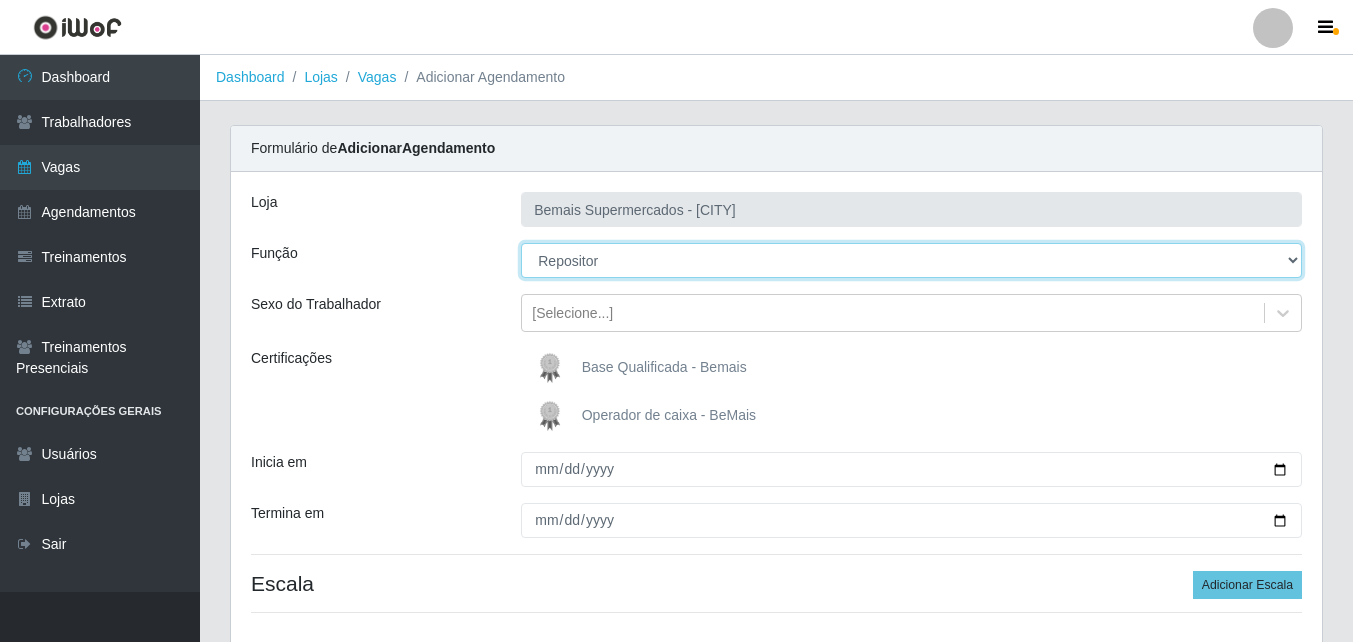 click on "[Selecione...] ASG ASG + ASG ++ Auxiliar de Estacionamento Auxiliar de Estacionamento + Auxiliar de Estacionamento ++ Auxiliar de Sushiman Auxiliar de Sushiman+ Auxiliar de Sushiman++ Balconista de Açougue  Balconista de Açougue + Balconista de Açougue ++ Balconista de Frios Balconista de Frios + Balconista de Frios ++ Balconista de Padaria  Balconista de Padaria + Balconista de Padaria ++ Embalador Embalador + Embalador ++ Operador de Caixa Operador de Caixa + Operador de Caixa ++ Repositor  Repositor + Repositor ++ Repositor de Hortifruti Repositor de Hortifruti + Repositor de Hortifruti ++" at bounding box center (911, 260) 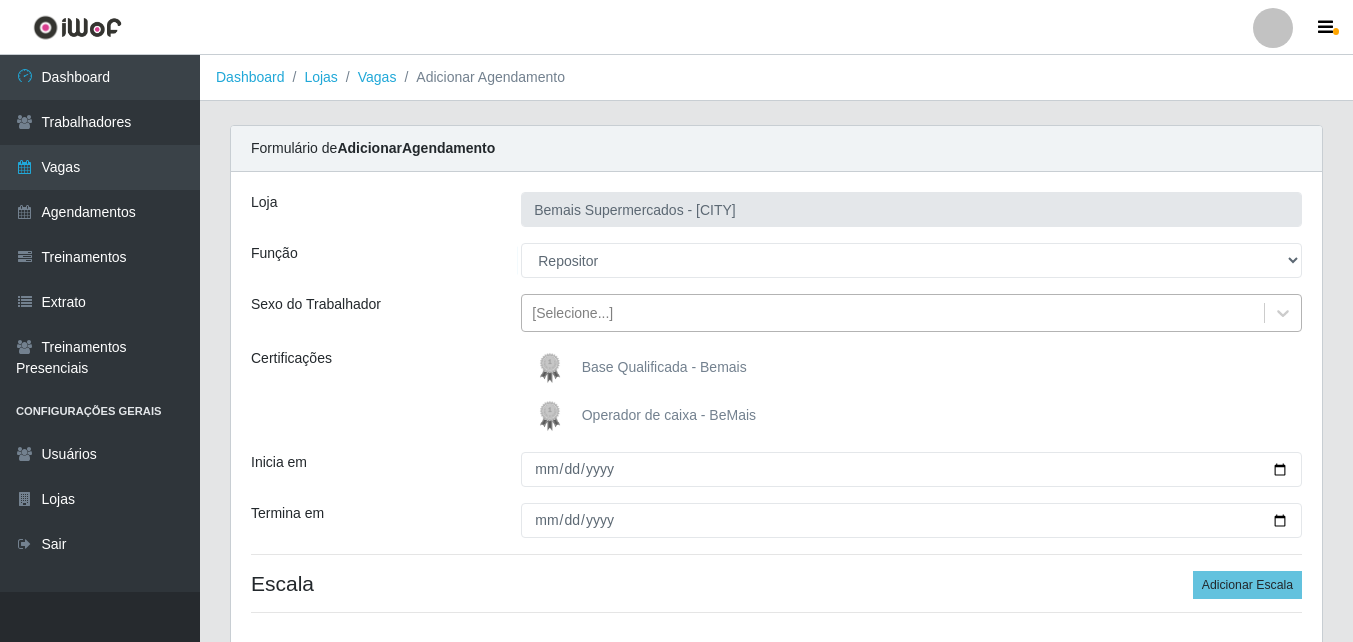 click on "[Selecione...]" at bounding box center [893, 313] 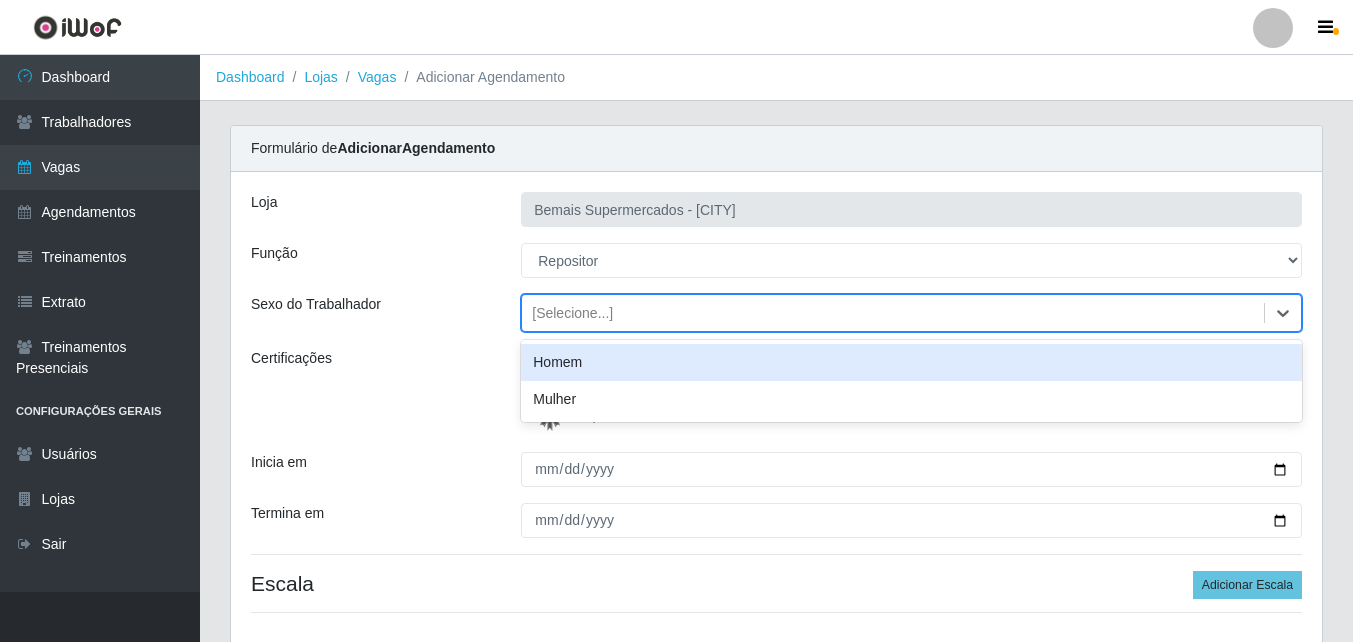 click on "Homem" at bounding box center [911, 362] 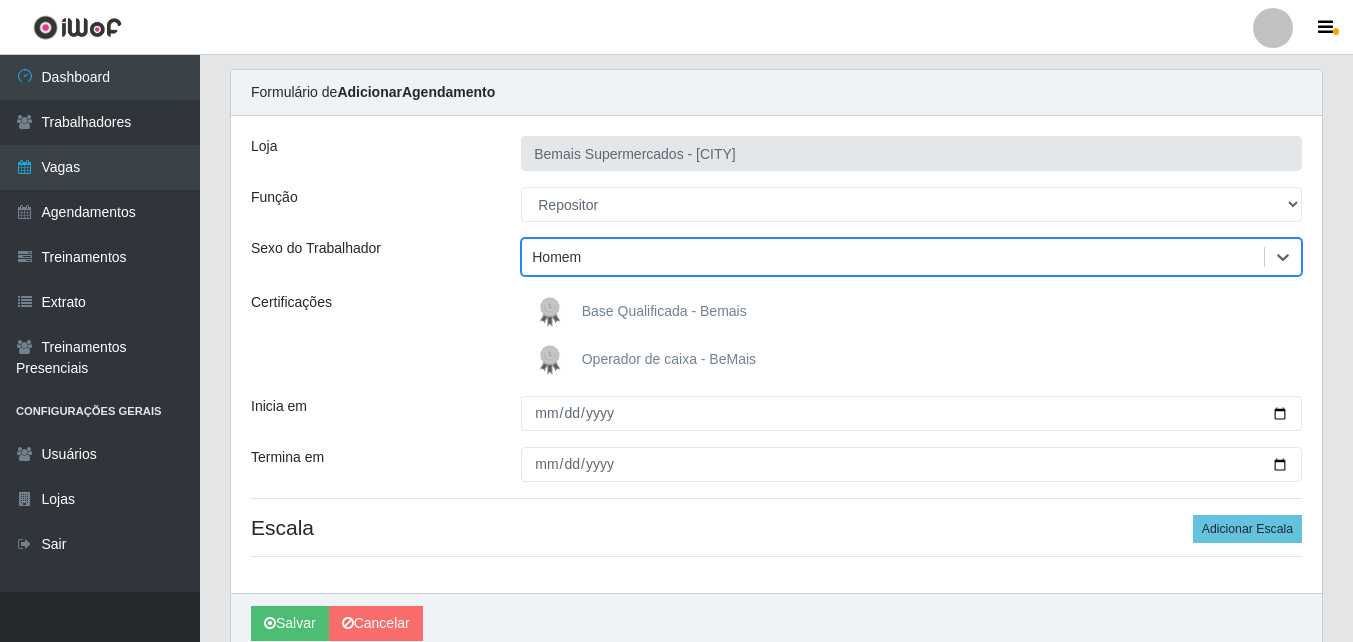 scroll, scrollTop: 100, scrollLeft: 0, axis: vertical 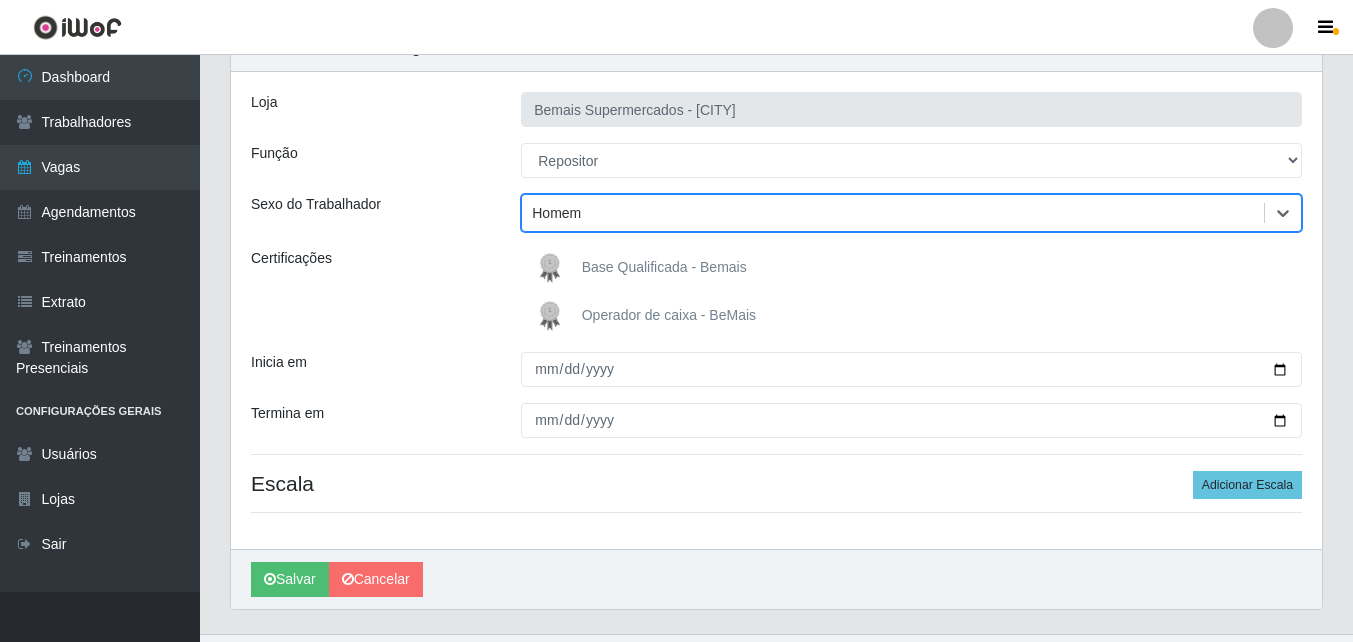 click at bounding box center [554, 268] 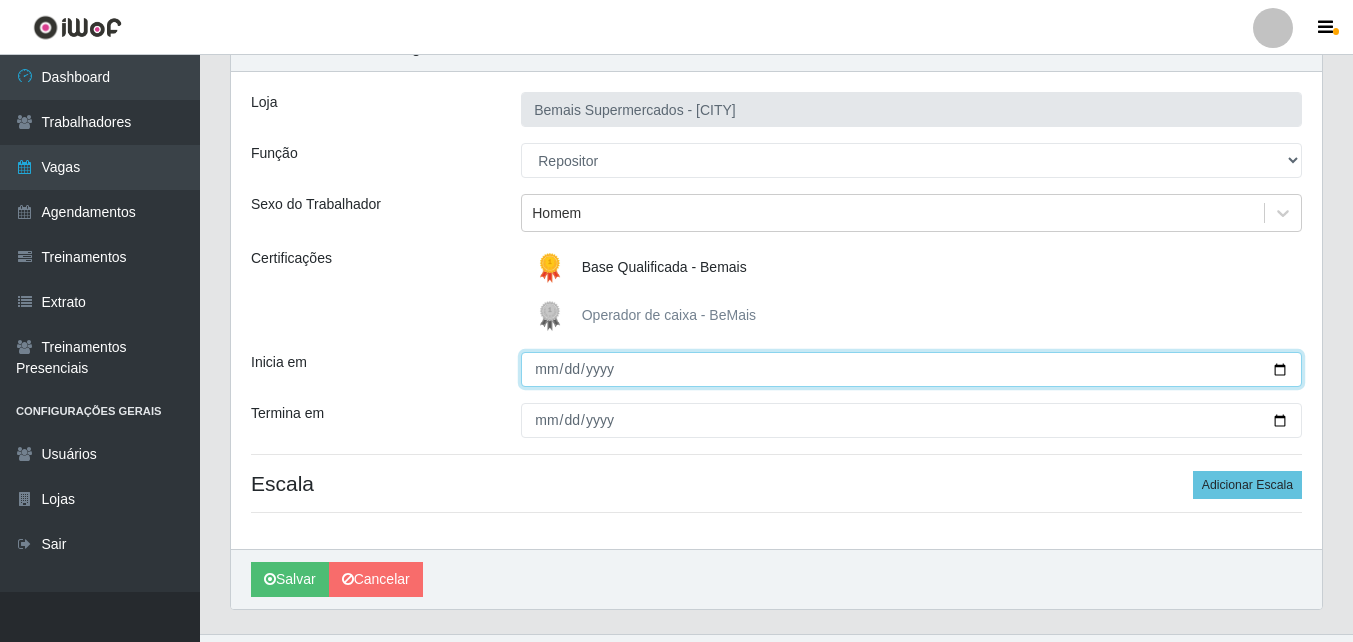 click on "Inicia em" at bounding box center (911, 369) 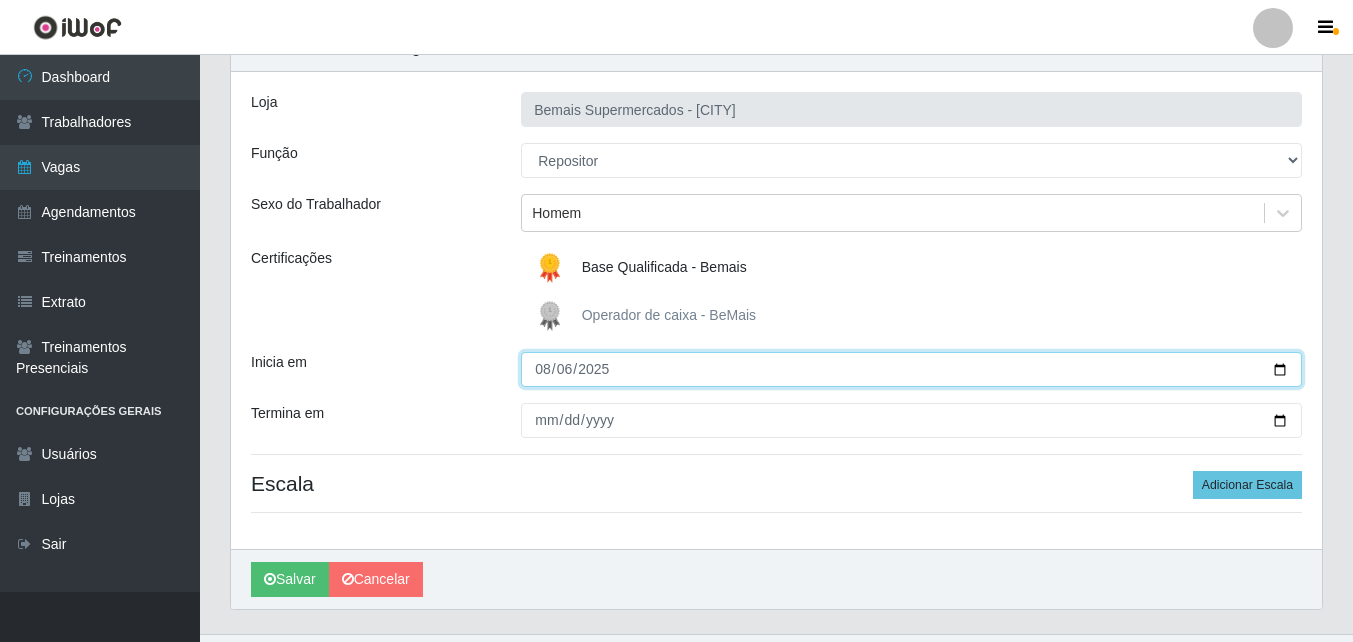 type on "2025-08-06" 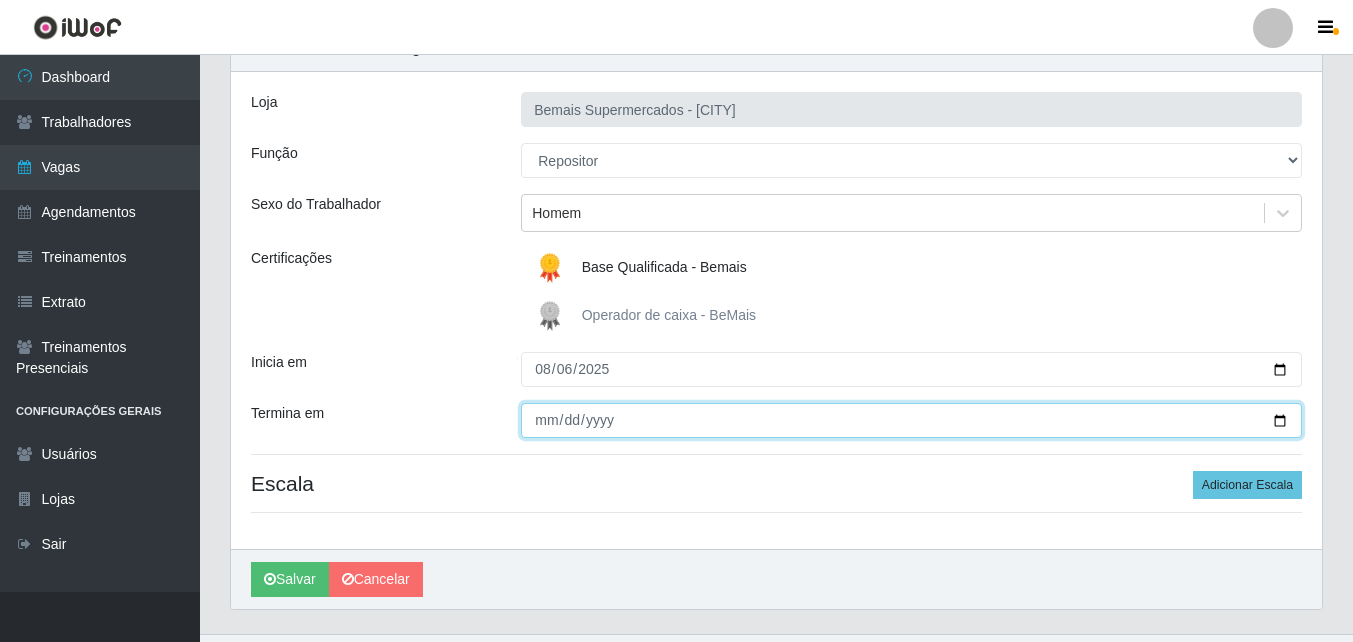 click on "Termina em" at bounding box center [911, 420] 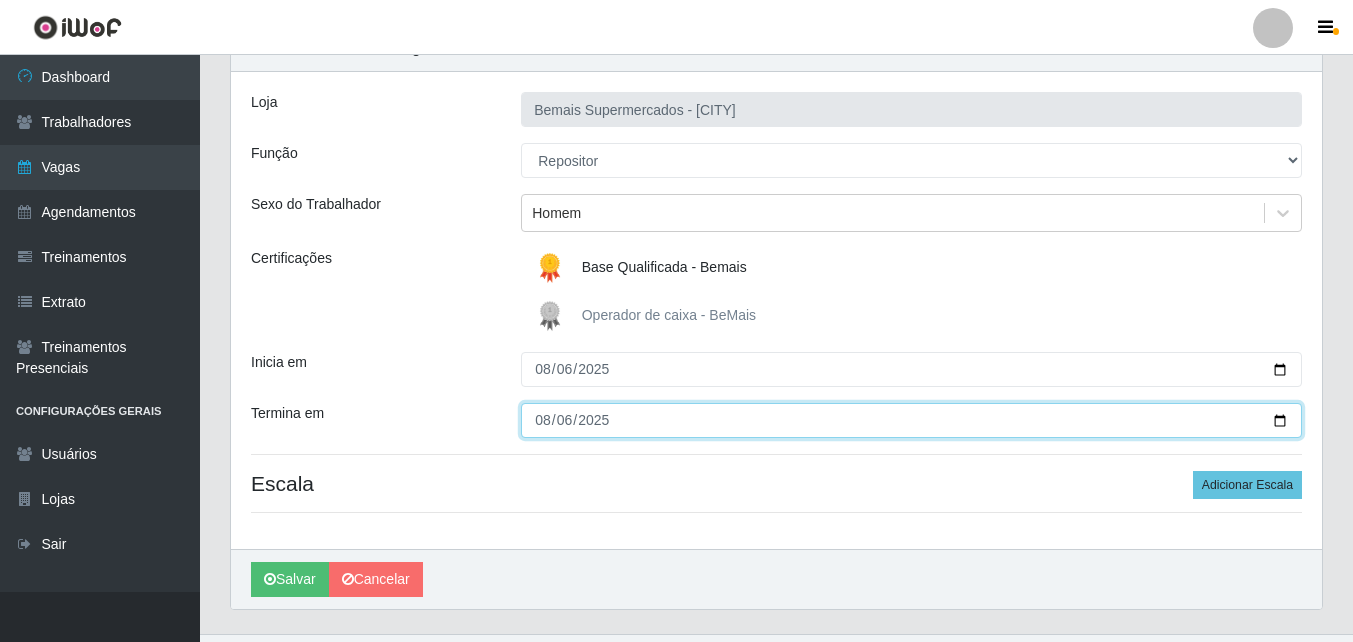 type on "2025-08-06" 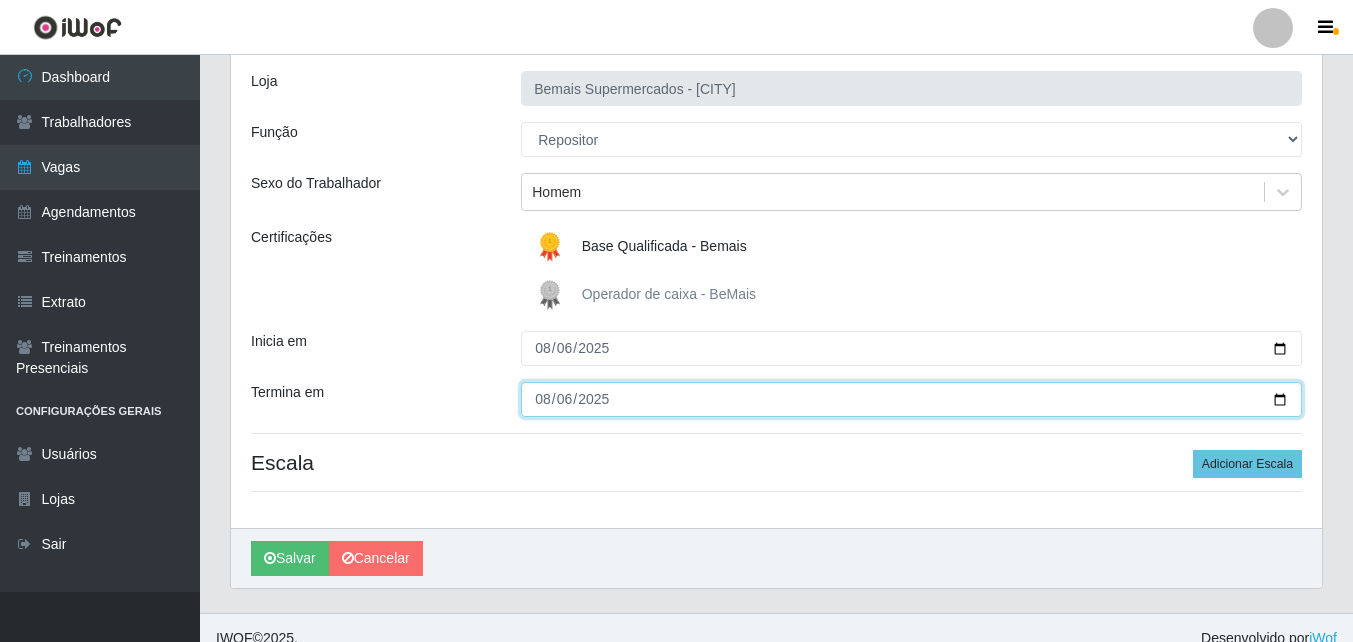 scroll, scrollTop: 142, scrollLeft: 0, axis: vertical 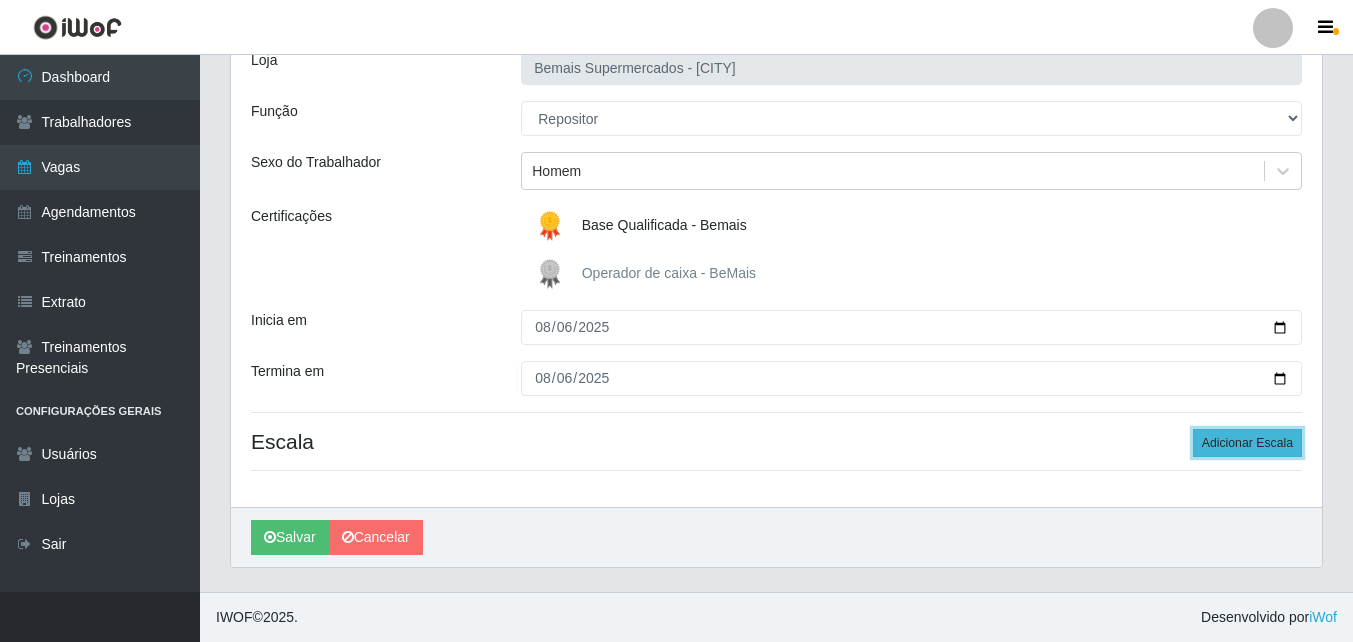 click on "Adicionar Escala" at bounding box center [1247, 443] 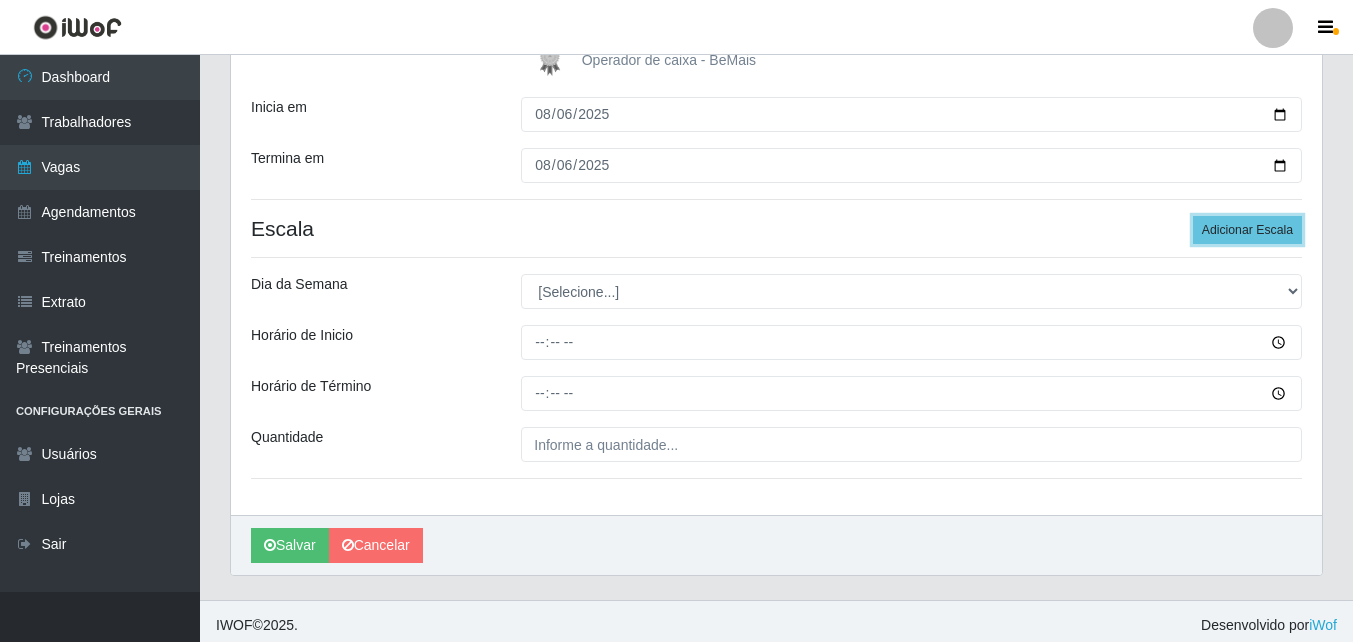 scroll, scrollTop: 363, scrollLeft: 0, axis: vertical 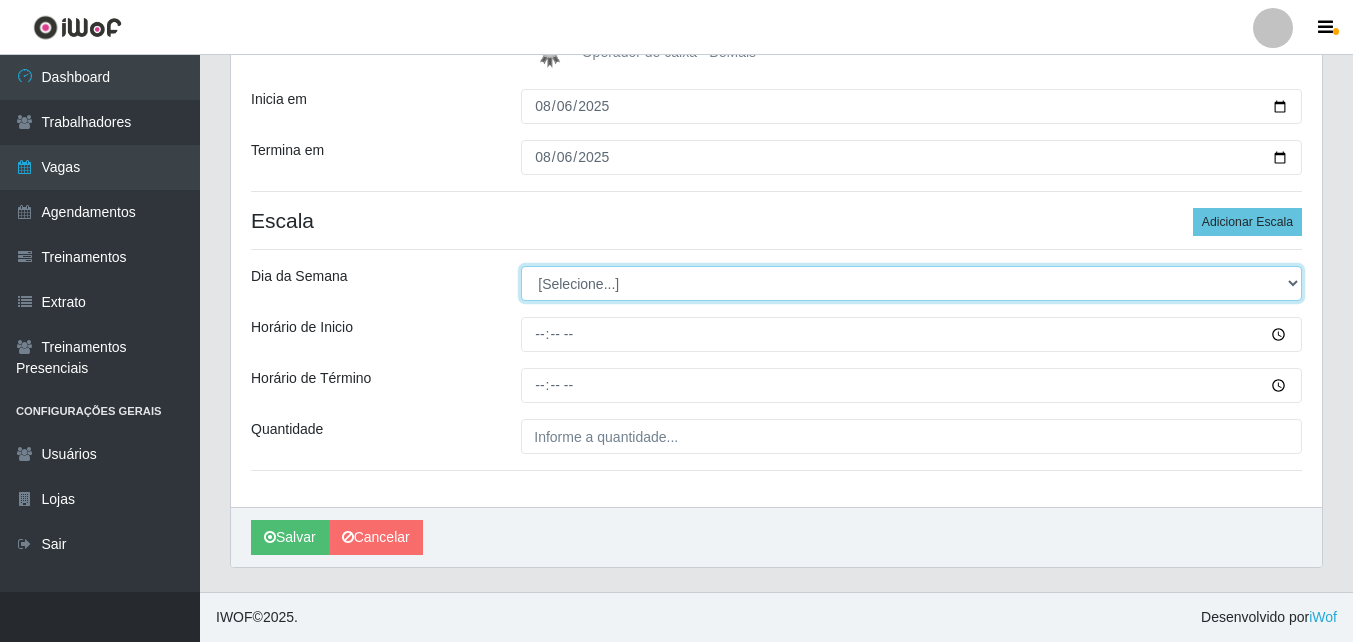 click on "[Selecione...] Segunda Terça Quarta Quinta Sexta Sábado Domingo" at bounding box center (911, 283) 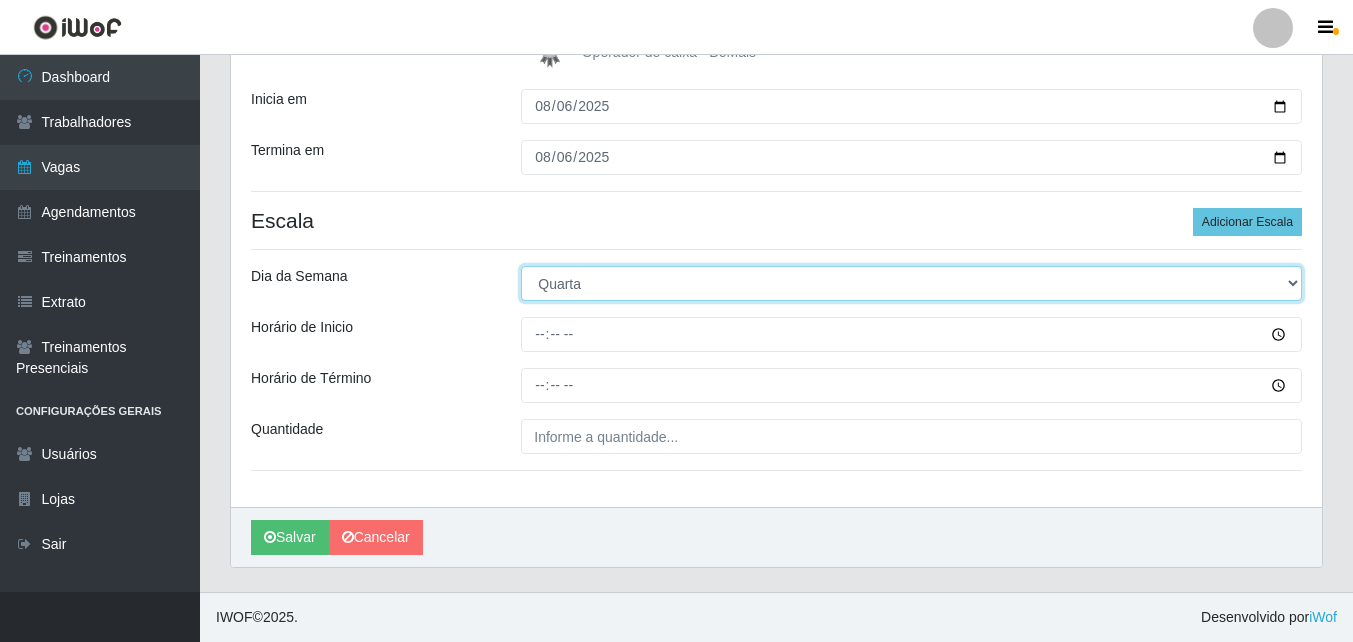 click on "[Selecione...] Segunda Terça Quarta Quinta Sexta Sábado Domingo" at bounding box center [911, 283] 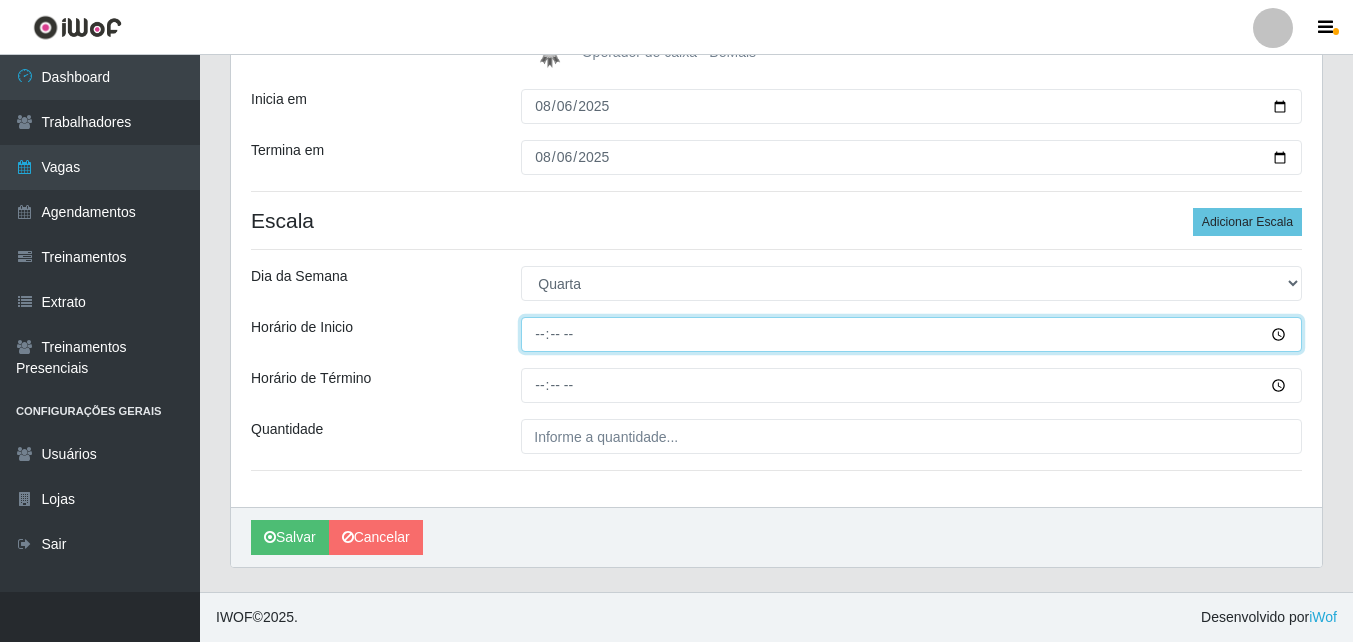 click on "Horário de Inicio" at bounding box center (911, 334) 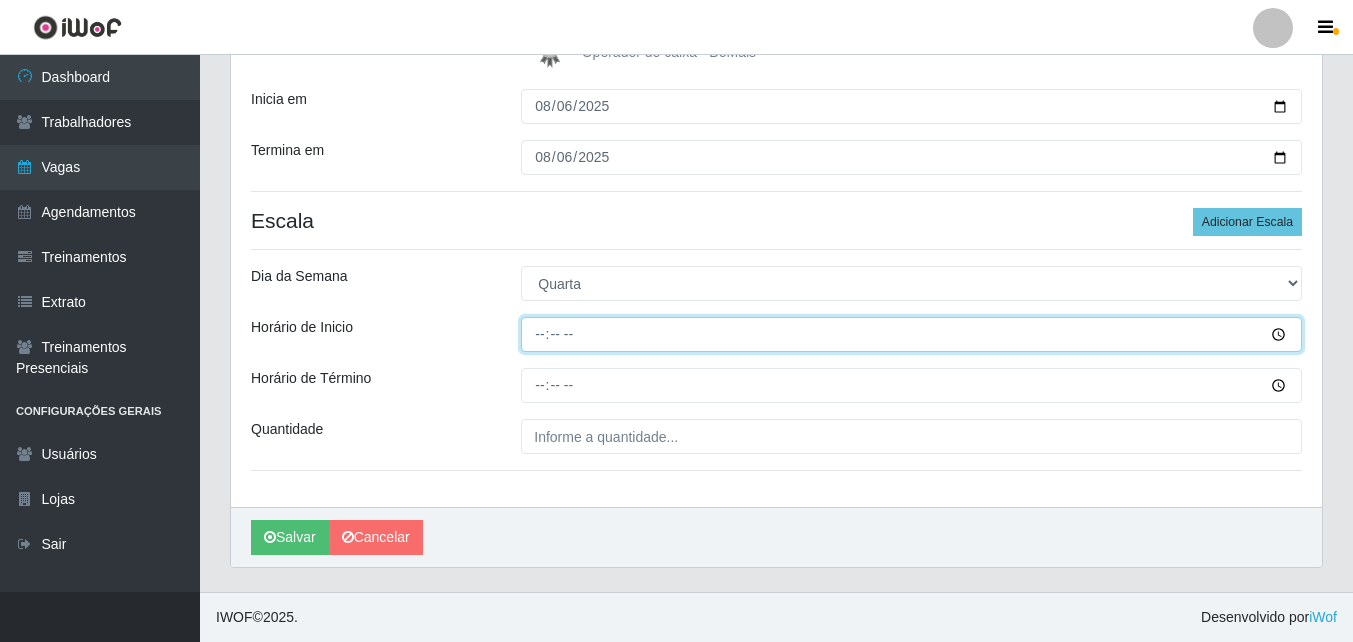 type on "15:00" 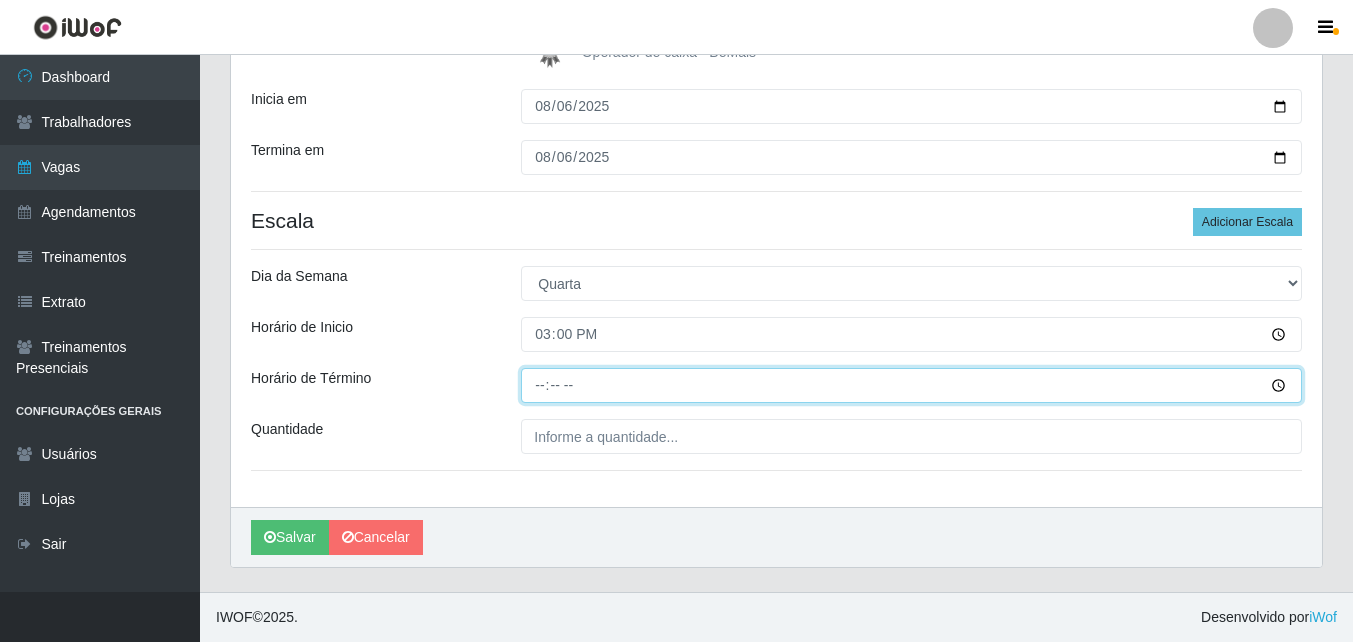 click on "Horário de Término" at bounding box center (911, 385) 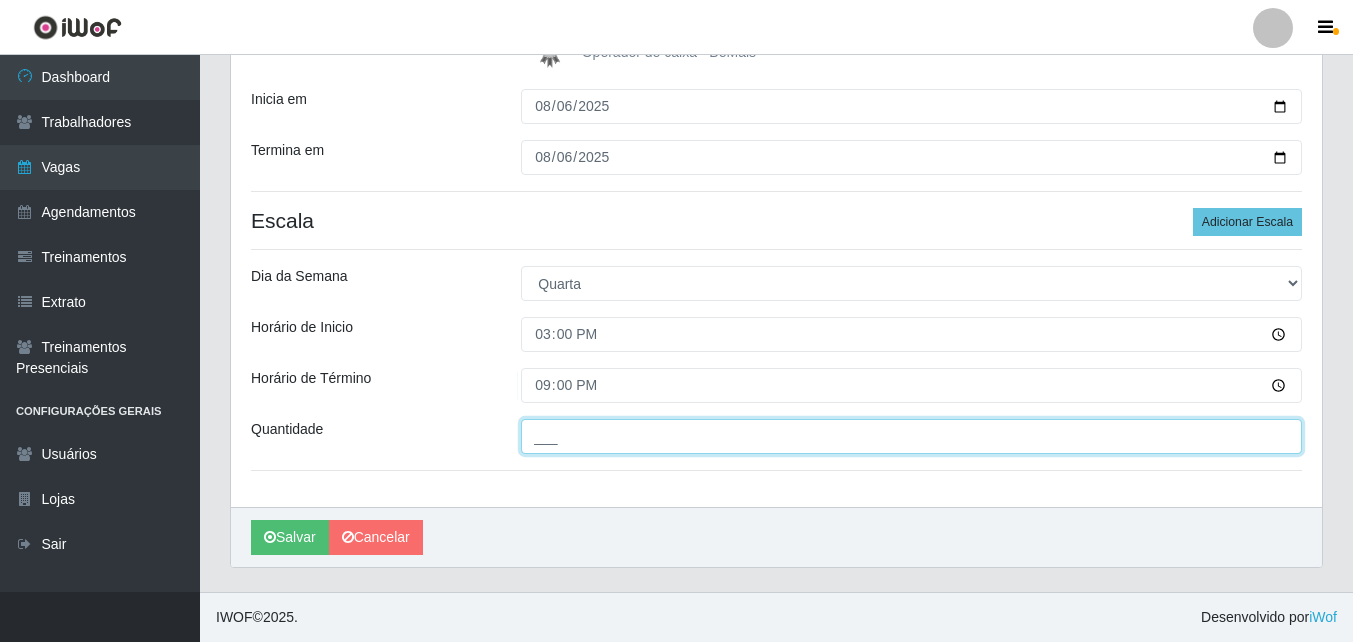 click on "___" at bounding box center (911, 436) 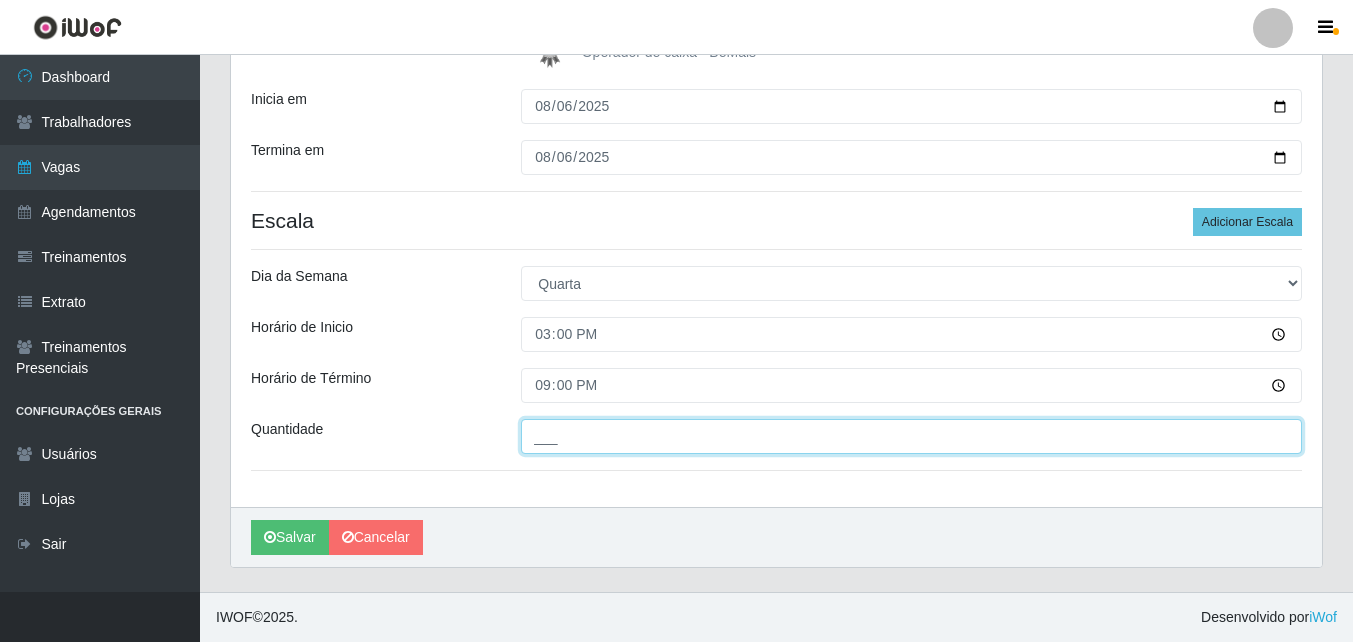 type on "2__" 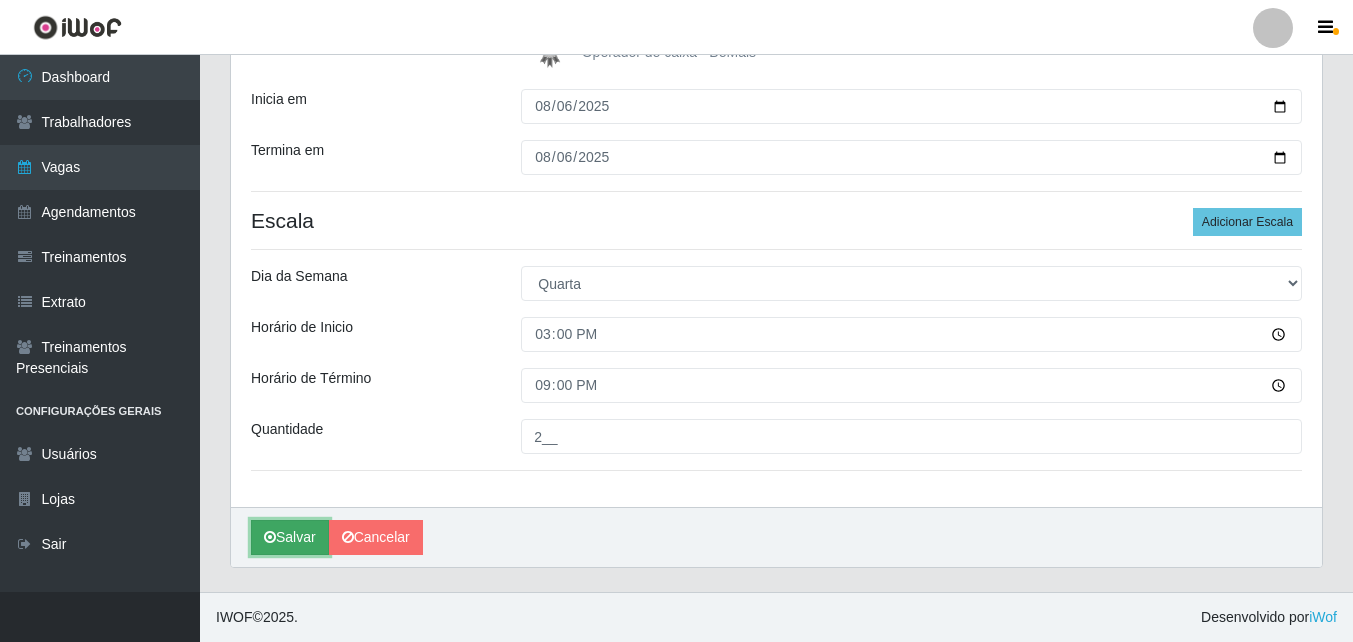 click on "Salvar" at bounding box center (290, 537) 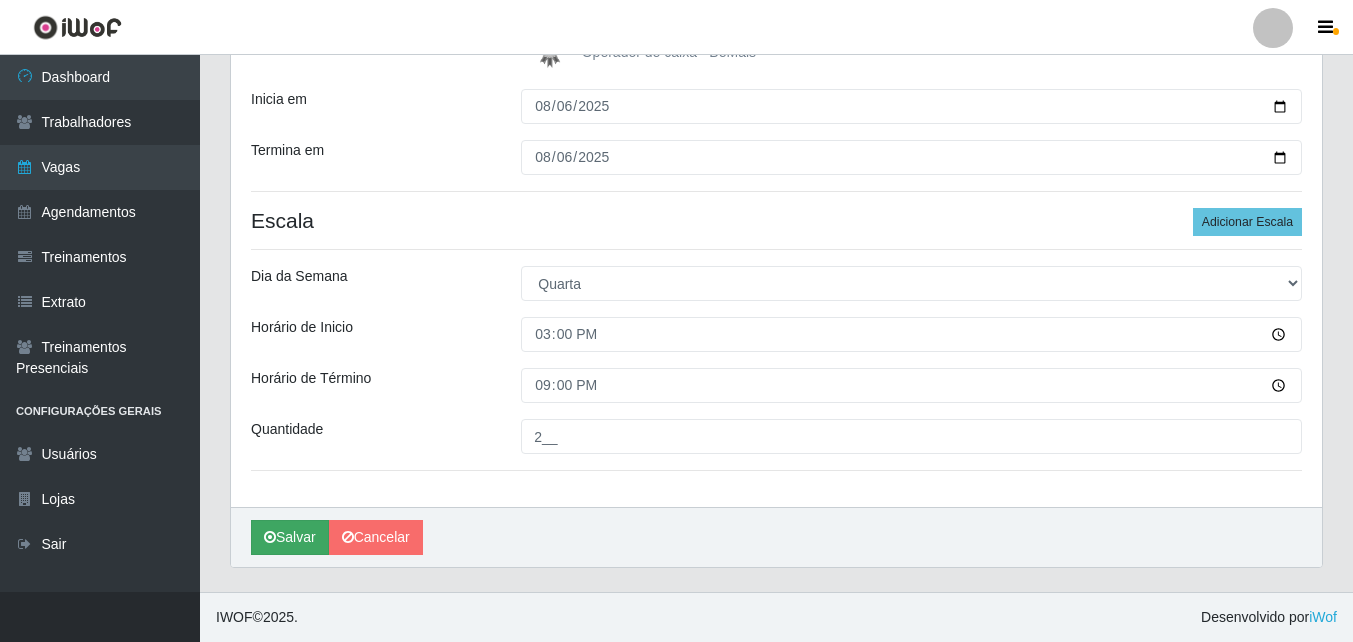 scroll, scrollTop: 0, scrollLeft: 0, axis: both 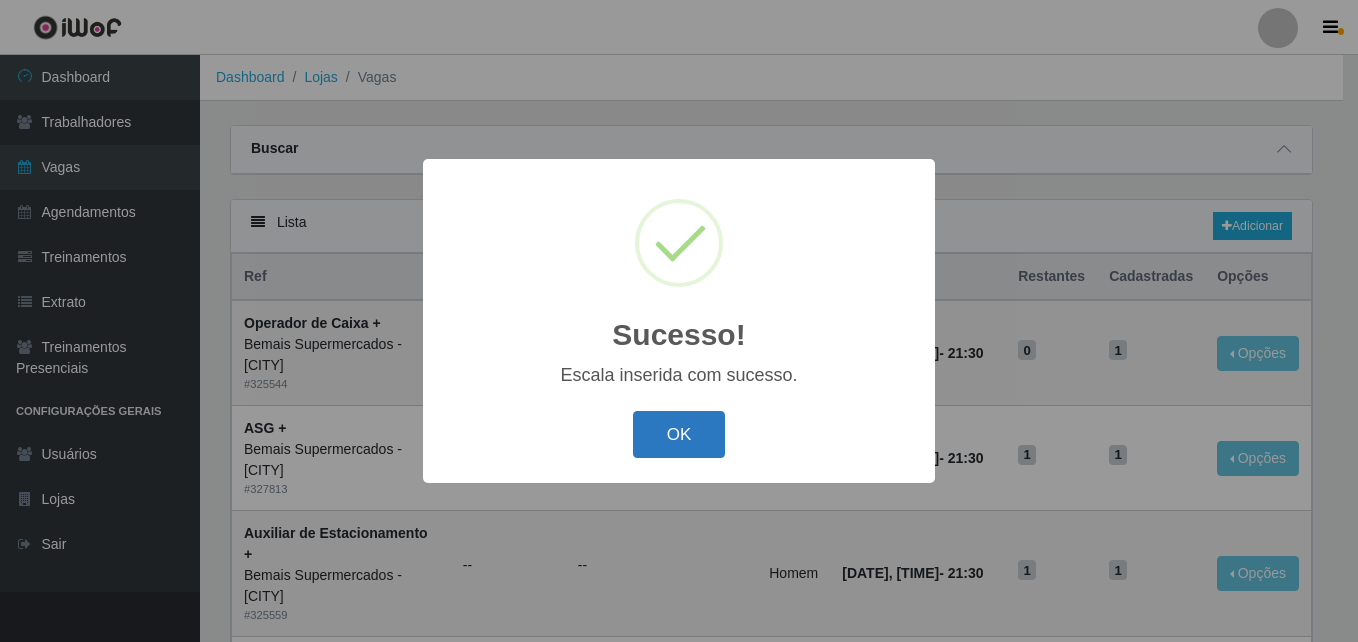 click on "OK" at bounding box center (679, 434) 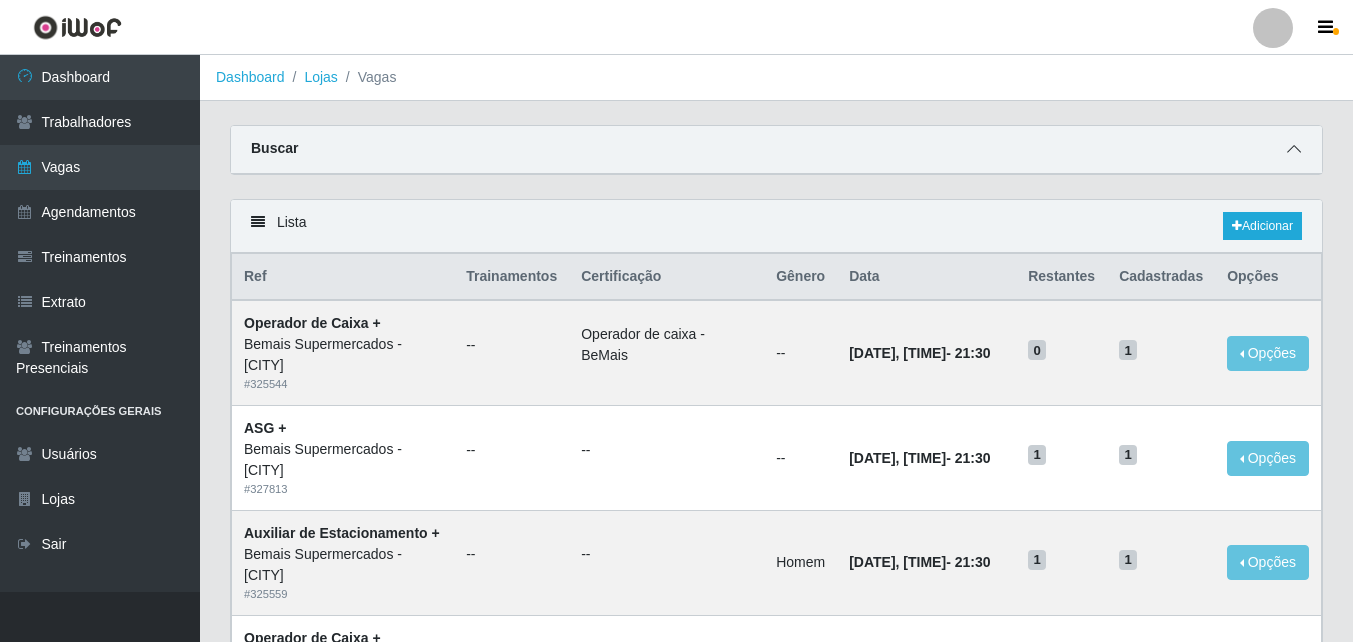 click at bounding box center [1294, 149] 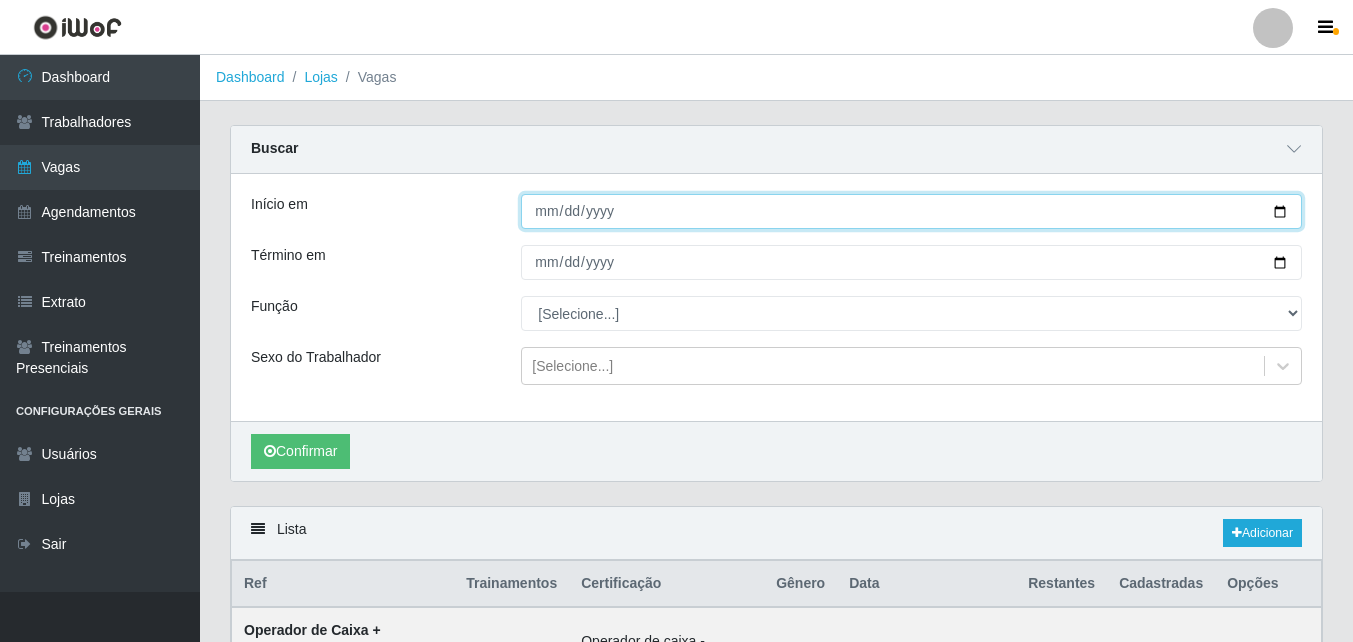 click on "Início em" at bounding box center [911, 211] 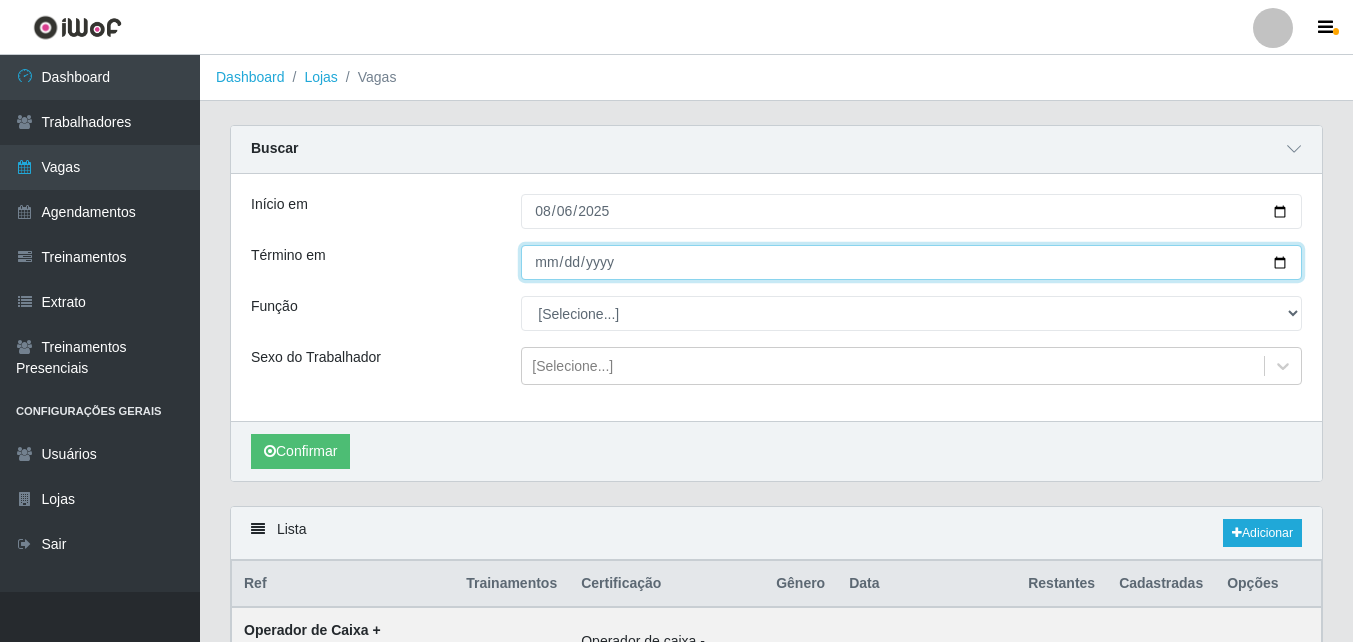 click on "Término em" at bounding box center [911, 262] 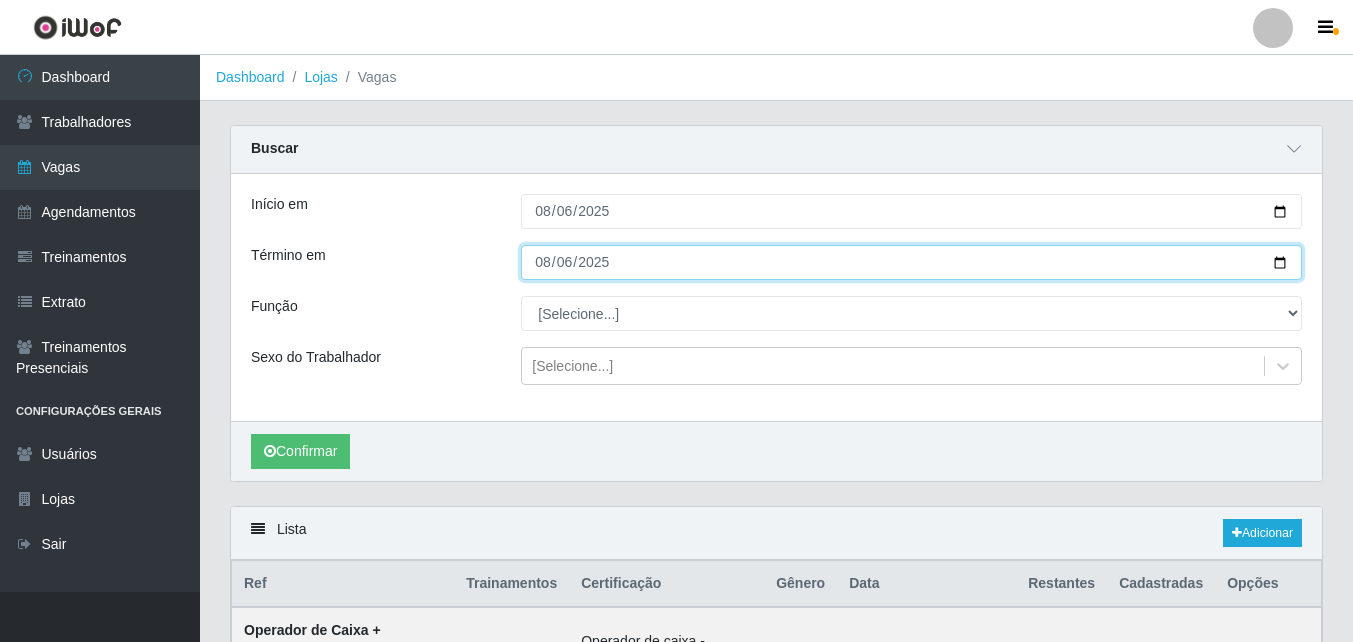 type on "2025-08-06" 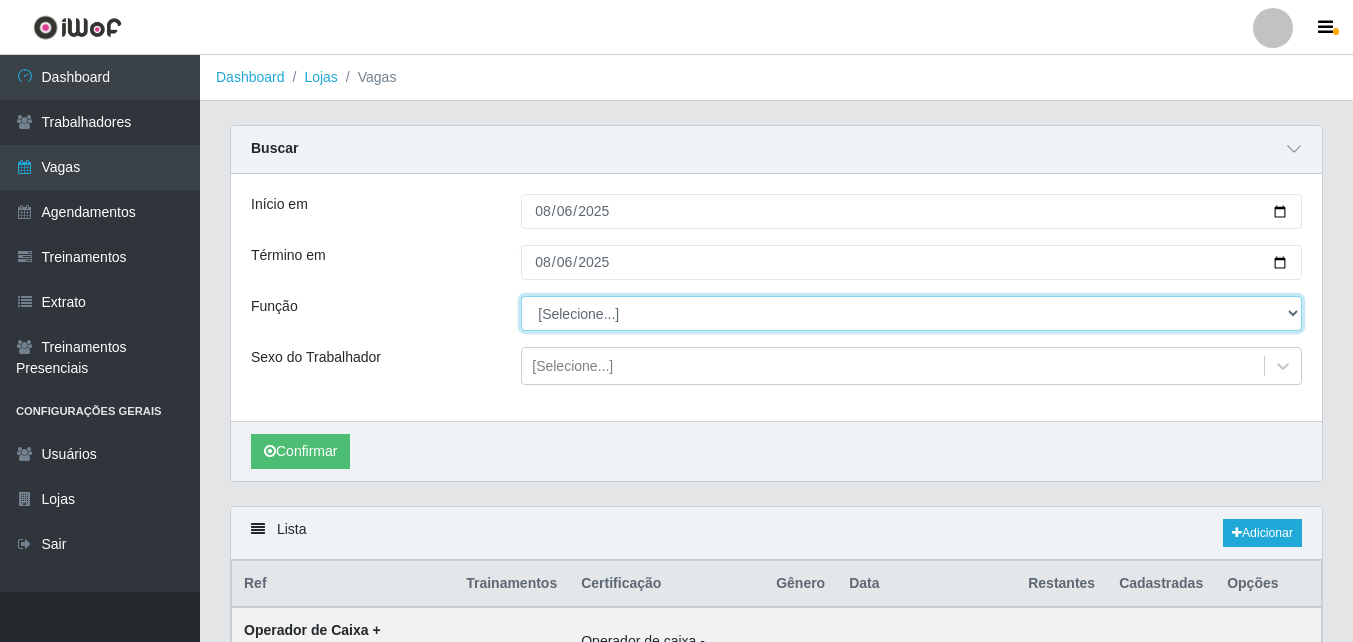 click on "[Selecione...] ASG ASG + ASG ++ Auxiliar de Estacionamento Auxiliar de Estacionamento + Auxiliar de Estacionamento ++ Auxiliar de Sushiman Auxiliar de Sushiman+ Auxiliar de Sushiman++ Balconista de Açougue  Balconista de Açougue + Balconista de Açougue ++ Balconista de Frios Balconista de Frios + Balconista de Frios ++ Balconista de Padaria  Balconista de Padaria + Balconista de Padaria ++ Embalador Embalador + Embalador ++ Operador de Caixa Operador de Caixa + Operador de Caixa ++ Repositor  Repositor + Repositor ++ Repositor de Hortifruti Repositor de Hortifruti + Repositor de Hortifruti ++" at bounding box center [911, 313] 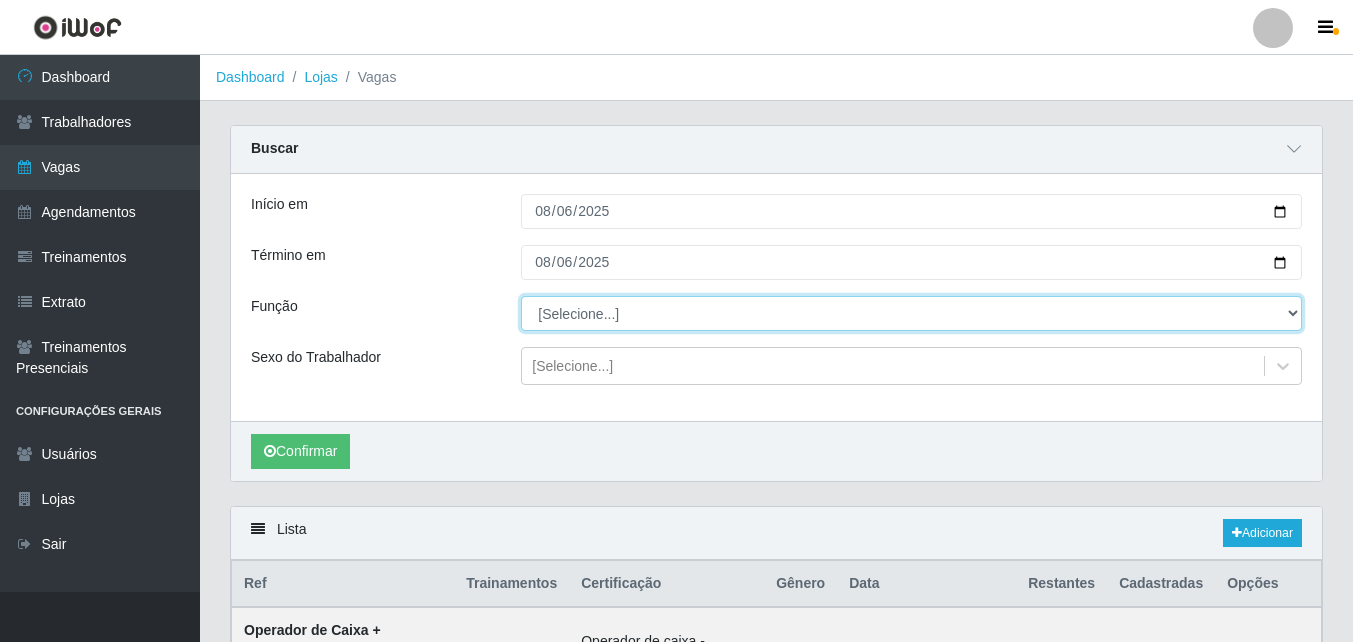 select on "24" 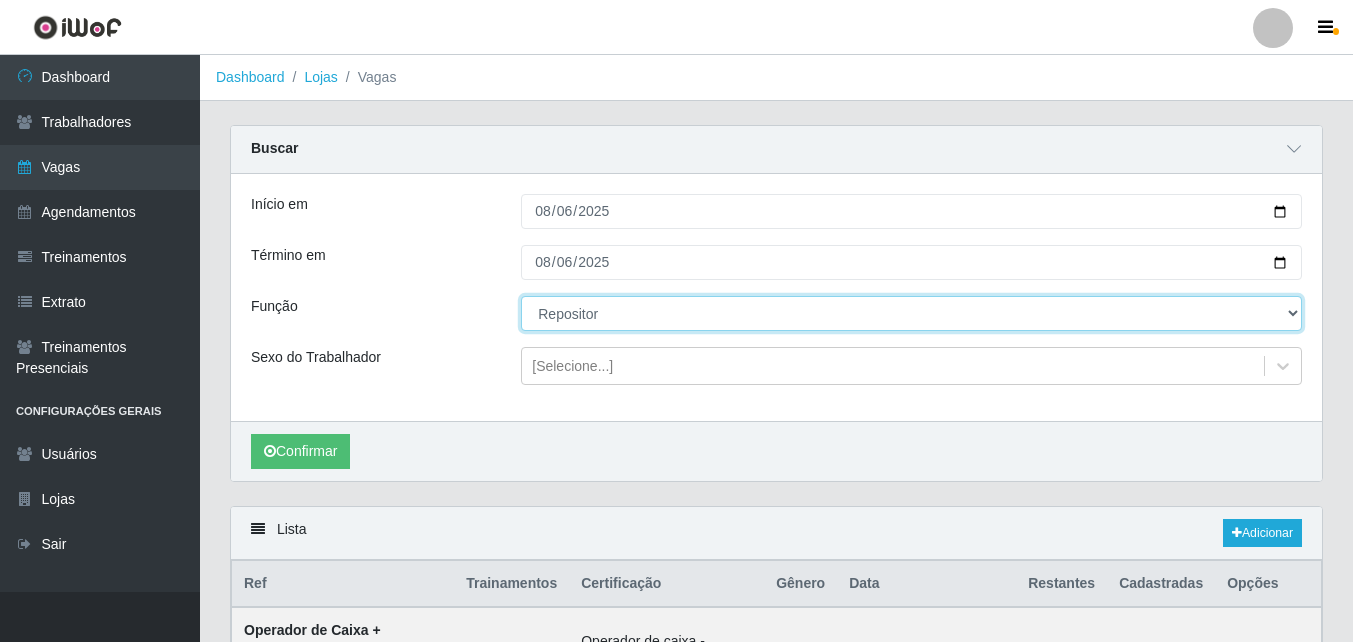 click on "[Selecione...] ASG ASG + ASG ++ Auxiliar de Estacionamento Auxiliar de Estacionamento + Auxiliar de Estacionamento ++ Auxiliar de Sushiman Auxiliar de Sushiman+ Auxiliar de Sushiman++ Balconista de Açougue  Balconista de Açougue + Balconista de Açougue ++ Balconista de Frios Balconista de Frios + Balconista de Frios ++ Balconista de Padaria  Balconista de Padaria + Balconista de Padaria ++ Embalador Embalador + Embalador ++ Operador de Caixa Operador de Caixa + Operador de Caixa ++ Repositor  Repositor + Repositor ++ Repositor de Hortifruti Repositor de Hortifruti + Repositor de Hortifruti ++" at bounding box center (911, 313) 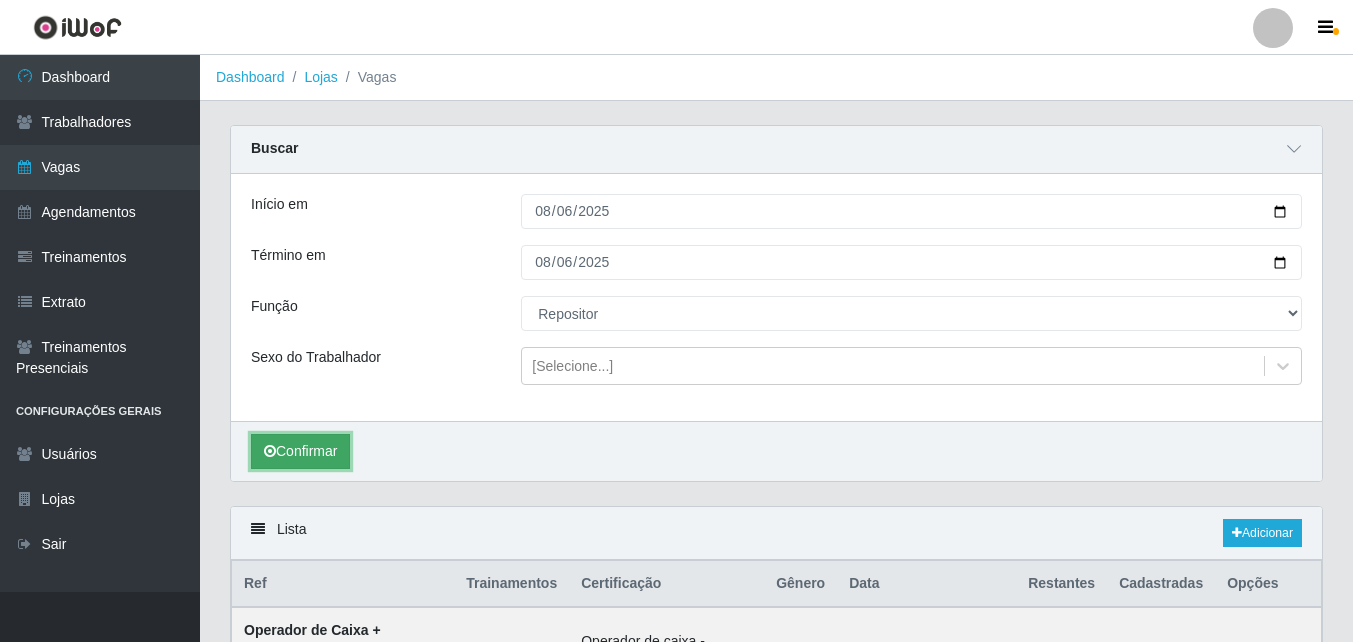 click on "Confirmar" at bounding box center (300, 451) 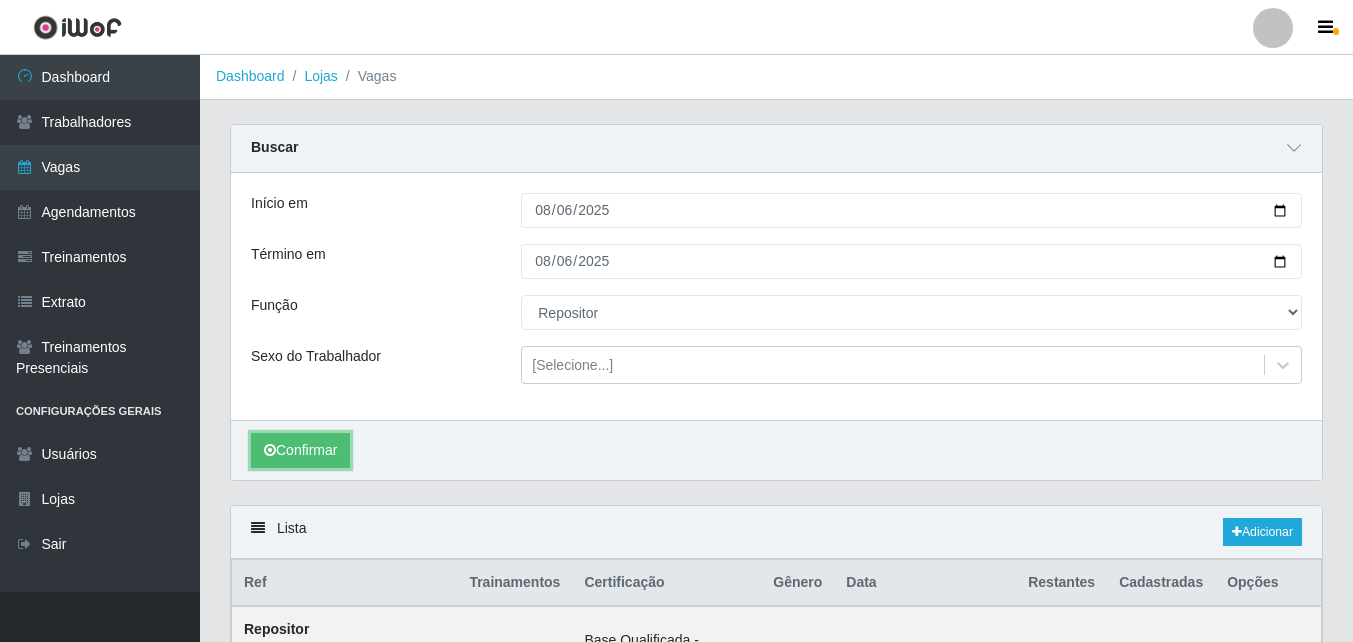 scroll, scrollTop: 0, scrollLeft: 0, axis: both 